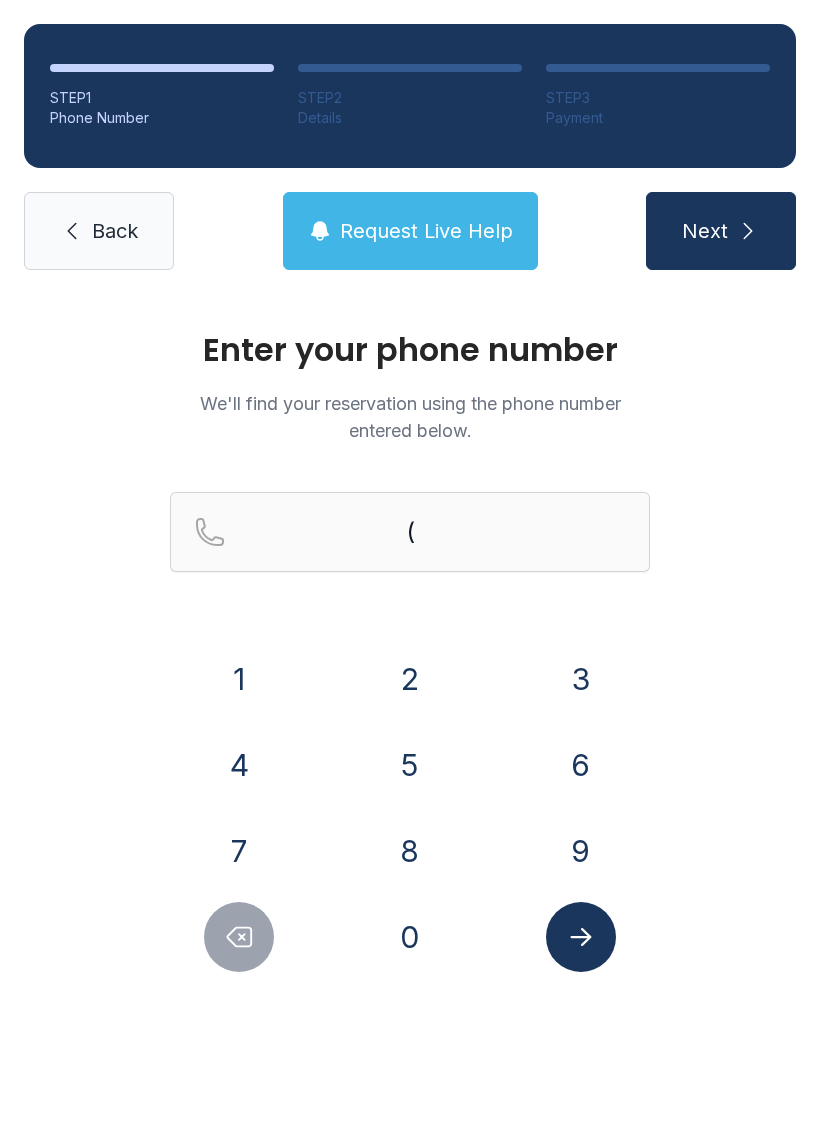 scroll, scrollTop: 0, scrollLeft: 0, axis: both 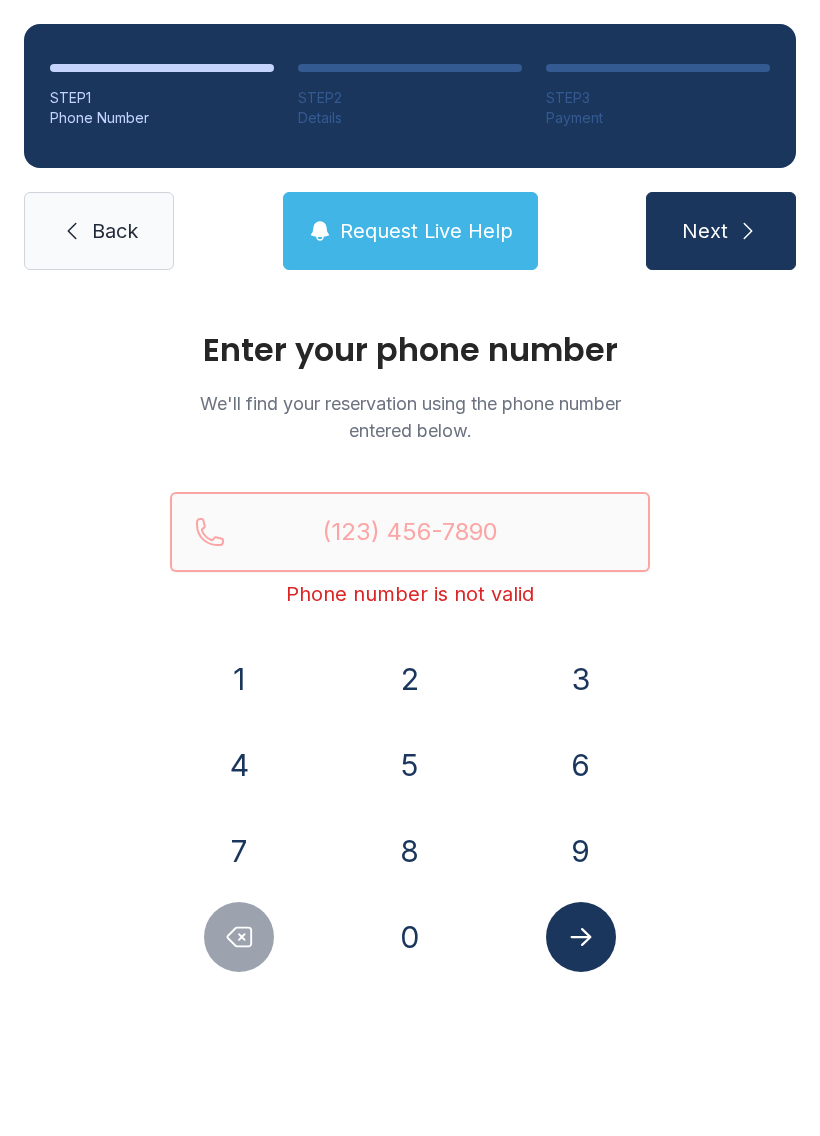 click at bounding box center [410, 532] 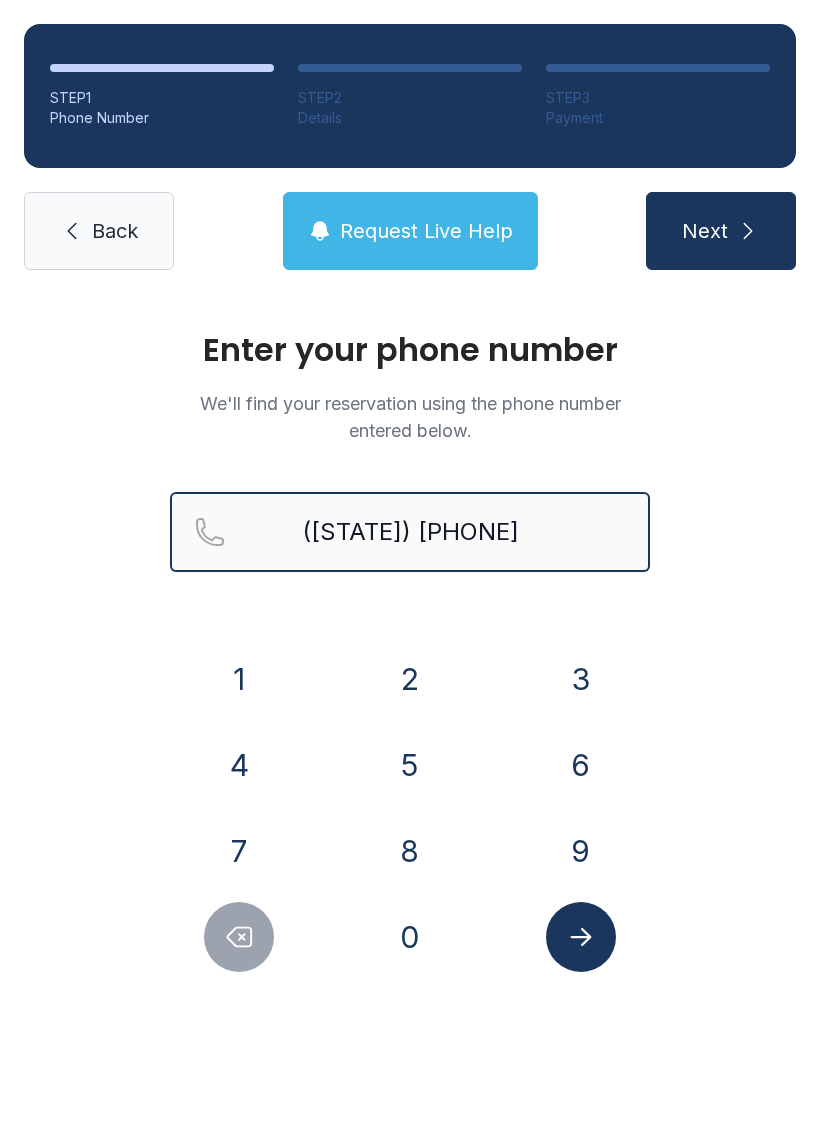 type on "([STATE]) [PHONE]" 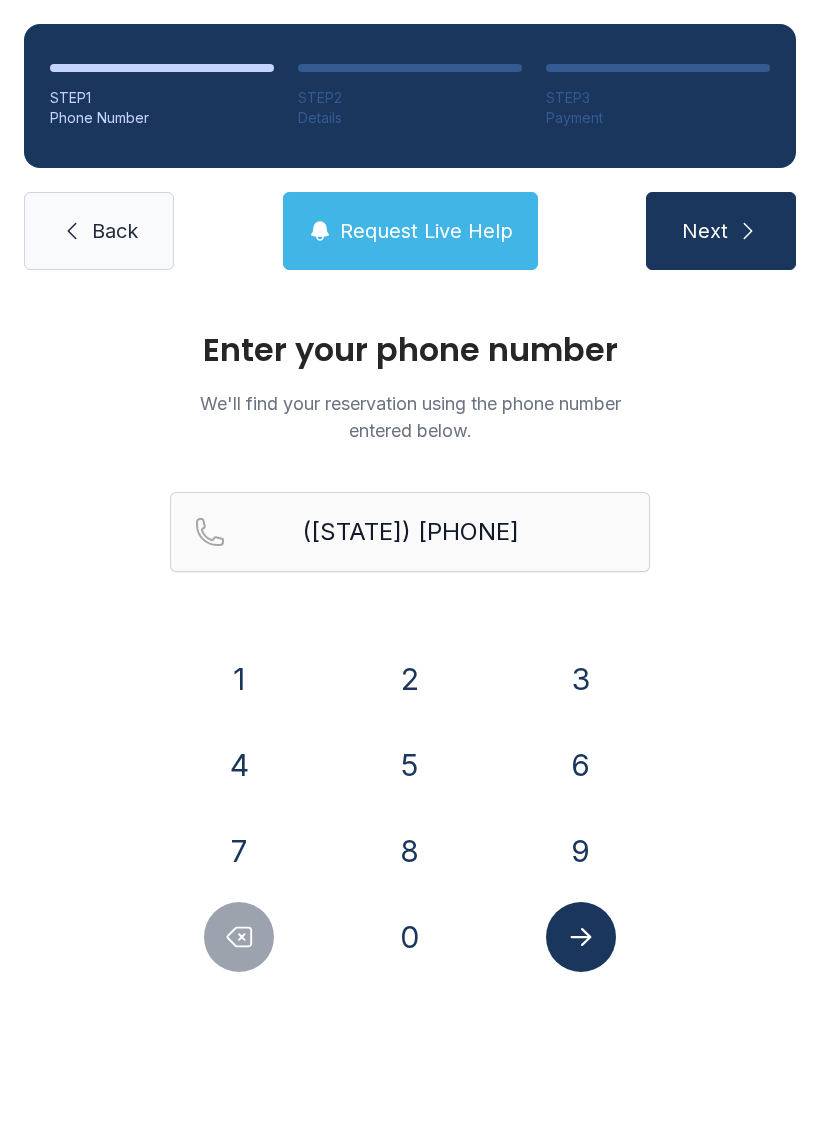 click on "Next" at bounding box center (721, 231) 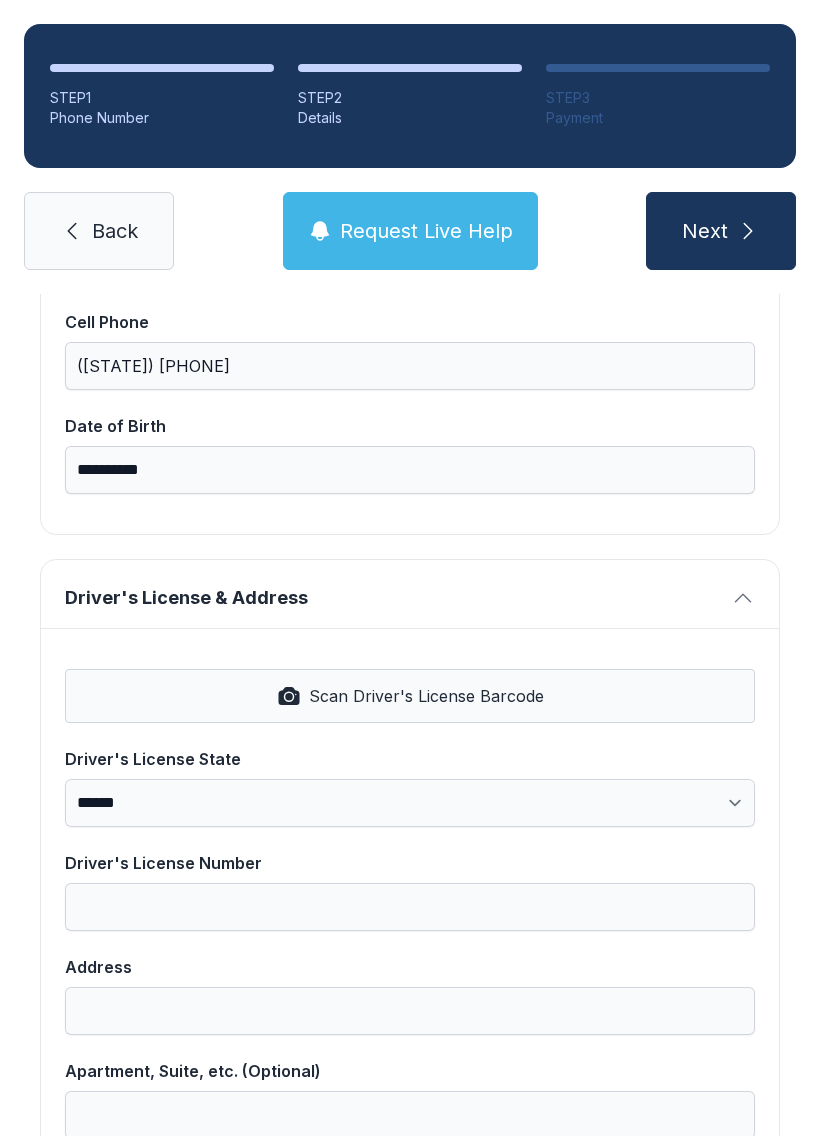 scroll, scrollTop: 512, scrollLeft: 0, axis: vertical 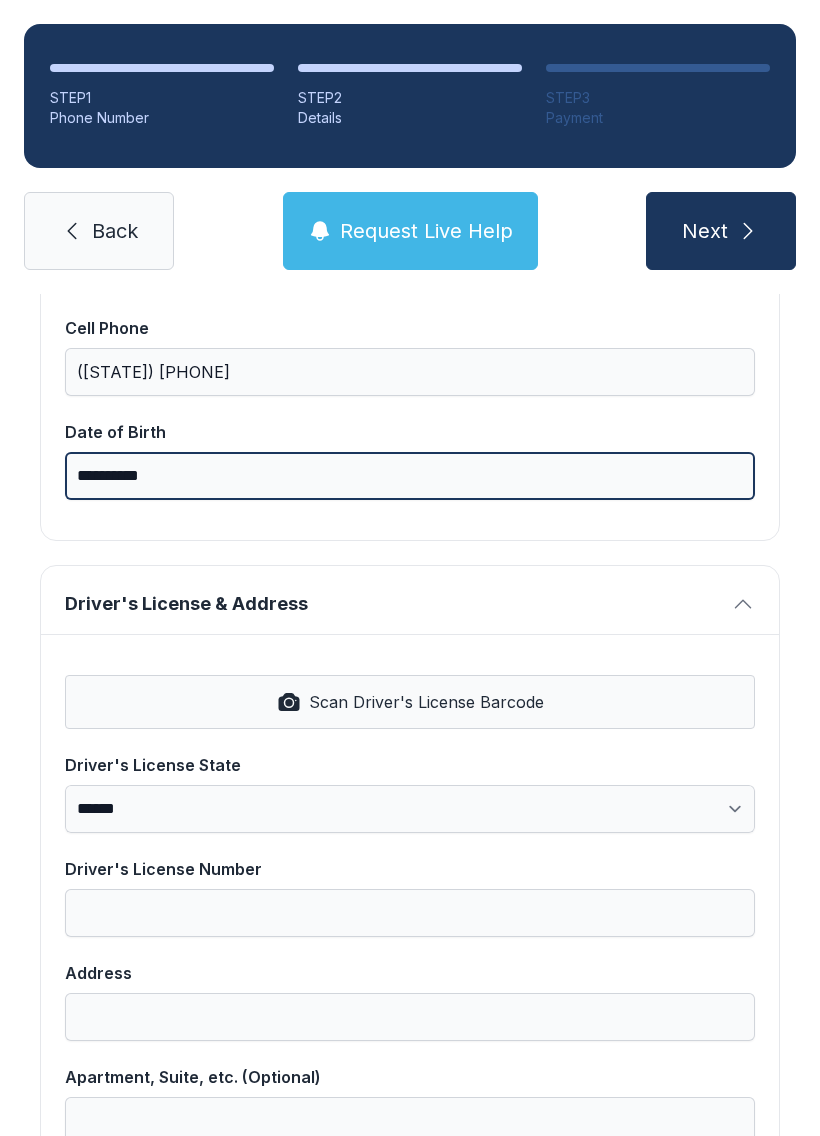 click on "**********" at bounding box center [410, 476] 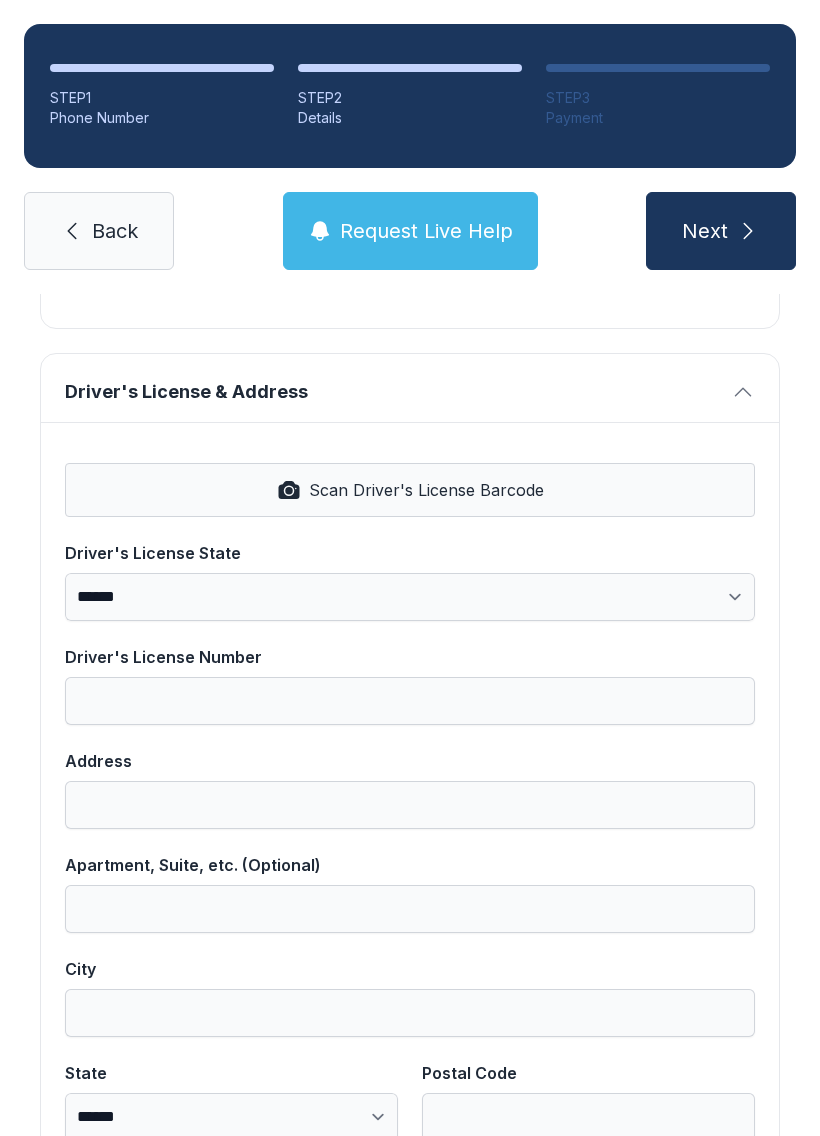 scroll, scrollTop: 743, scrollLeft: 0, axis: vertical 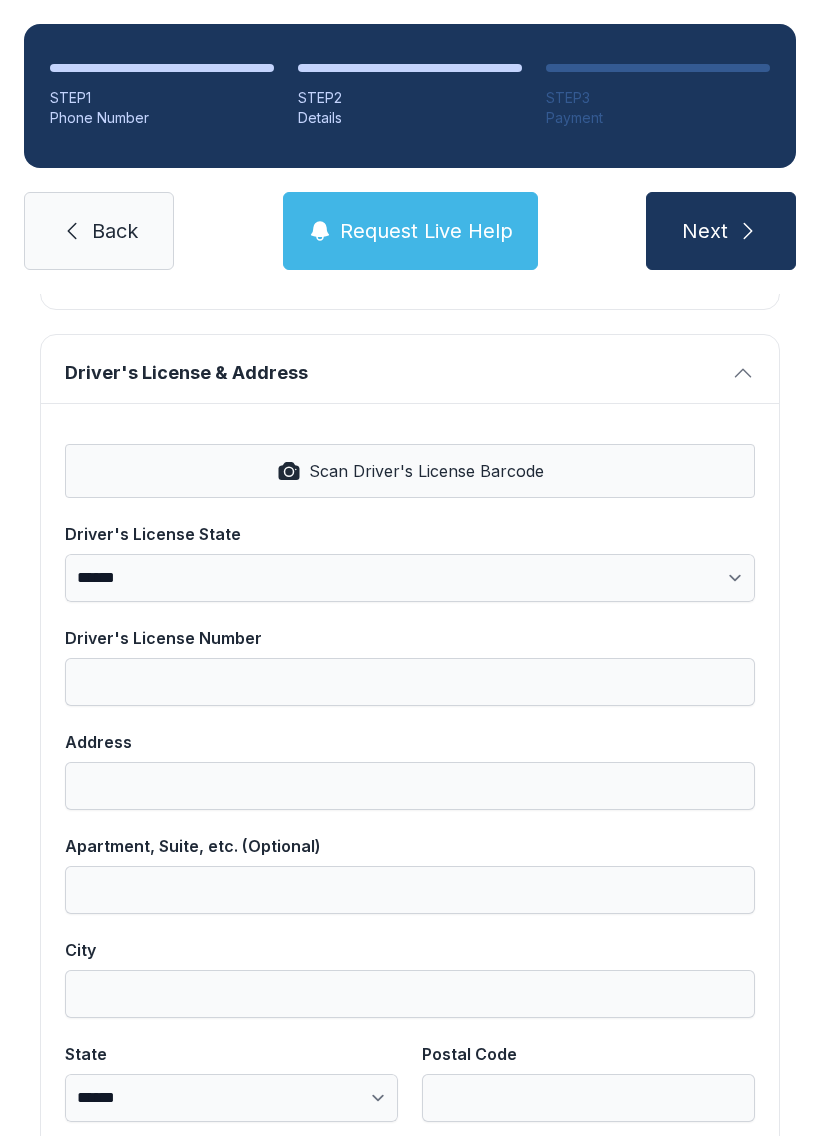 type on "**********" 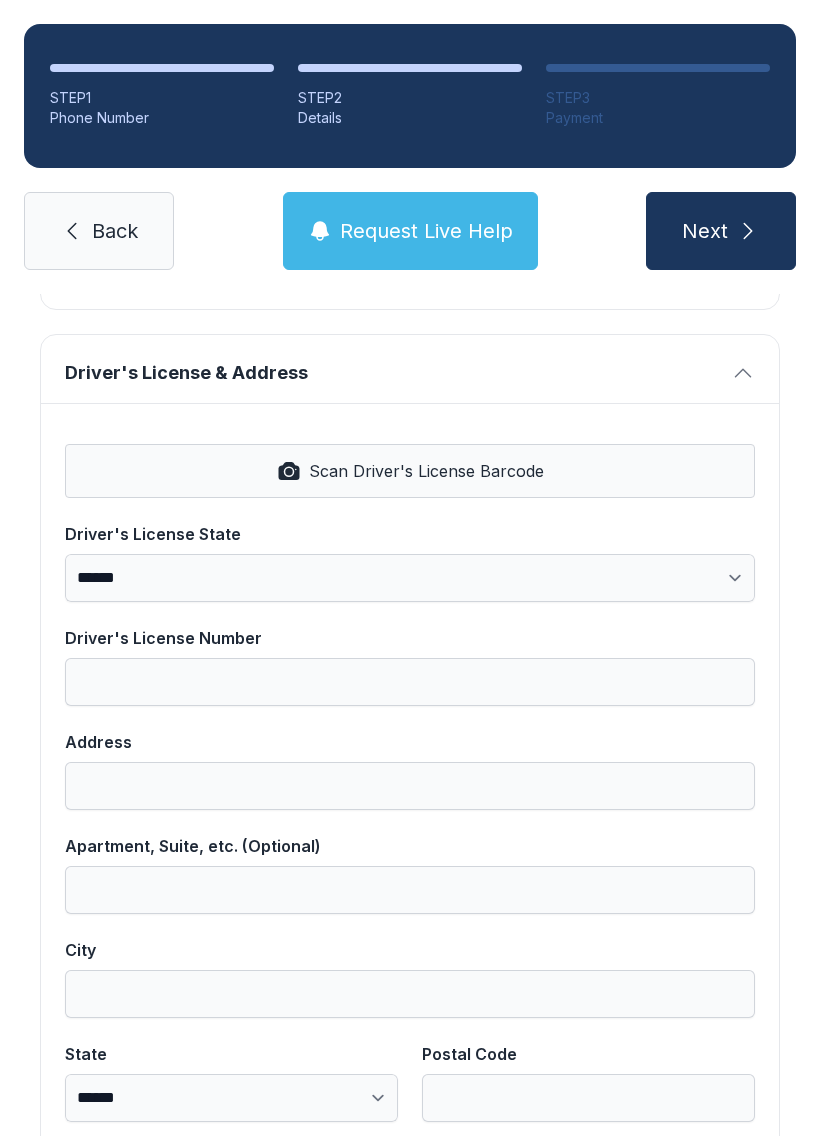 click on "Scan Driver's License Barcode" at bounding box center [410, 471] 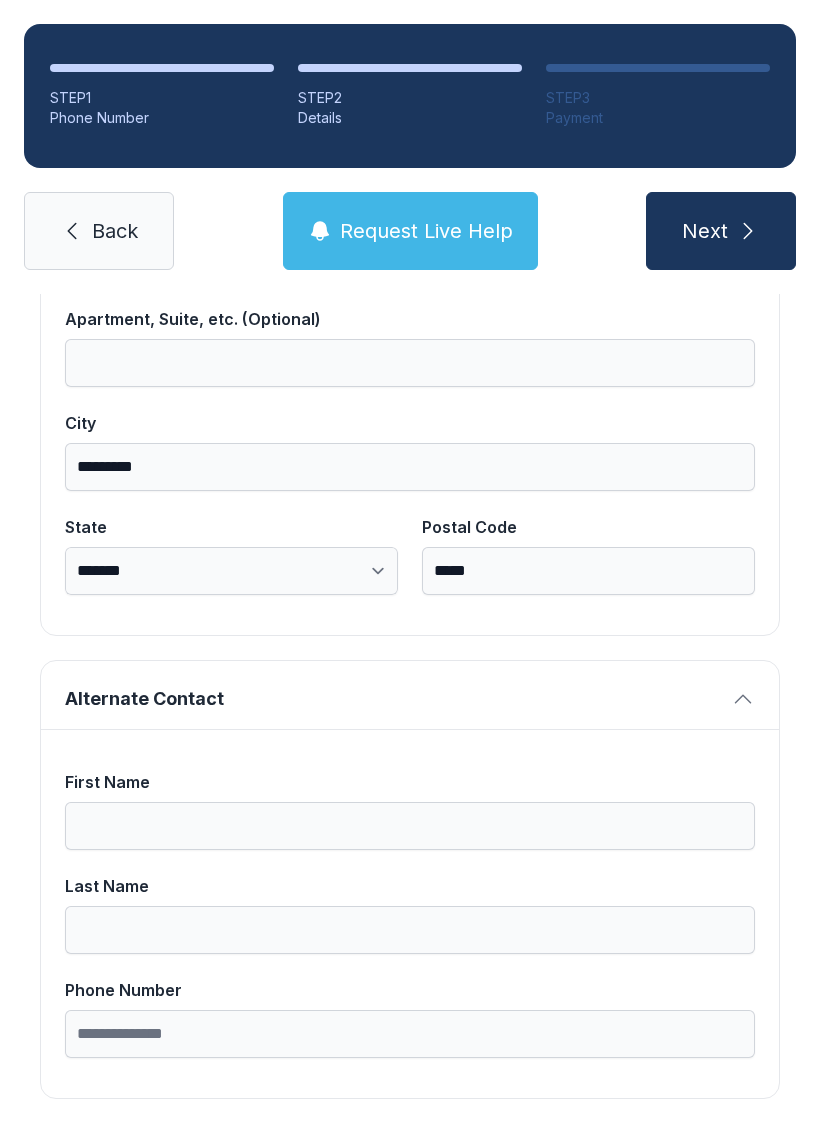 scroll, scrollTop: 1269, scrollLeft: 0, axis: vertical 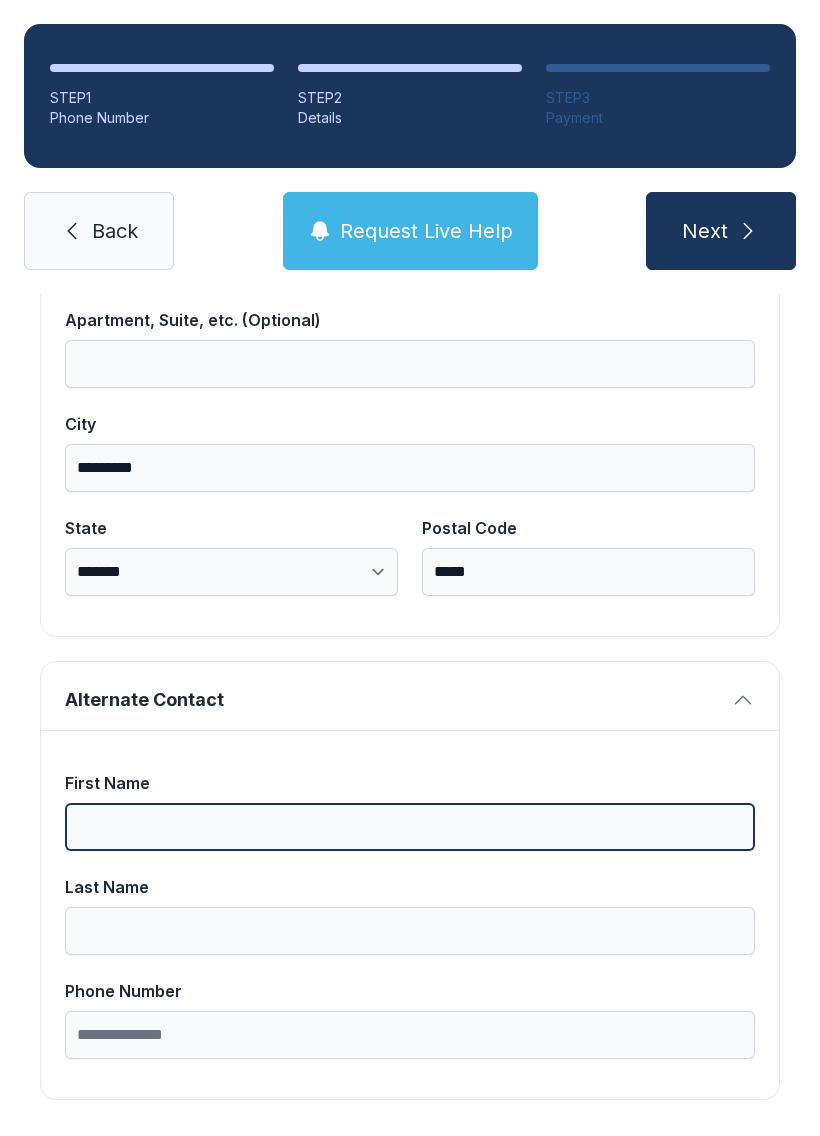 click on "First Name" at bounding box center (410, 827) 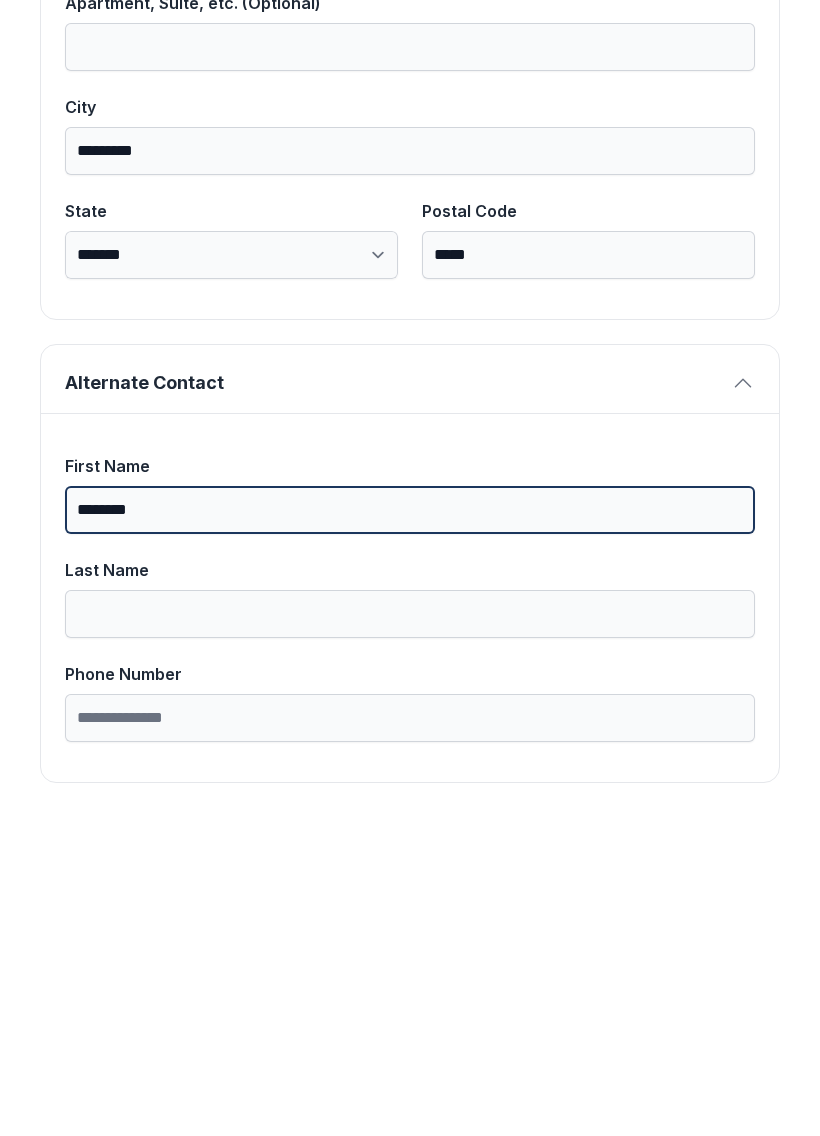 type on "********" 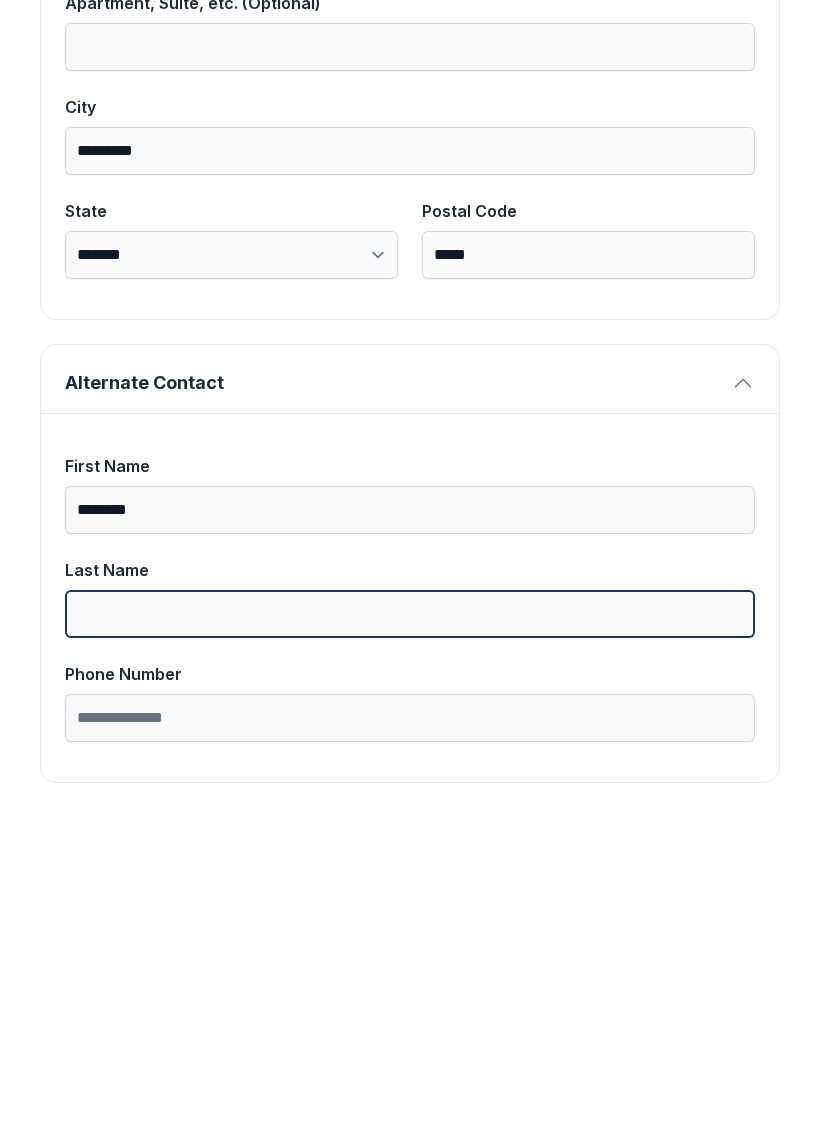 click on "Last Name" at bounding box center [410, 931] 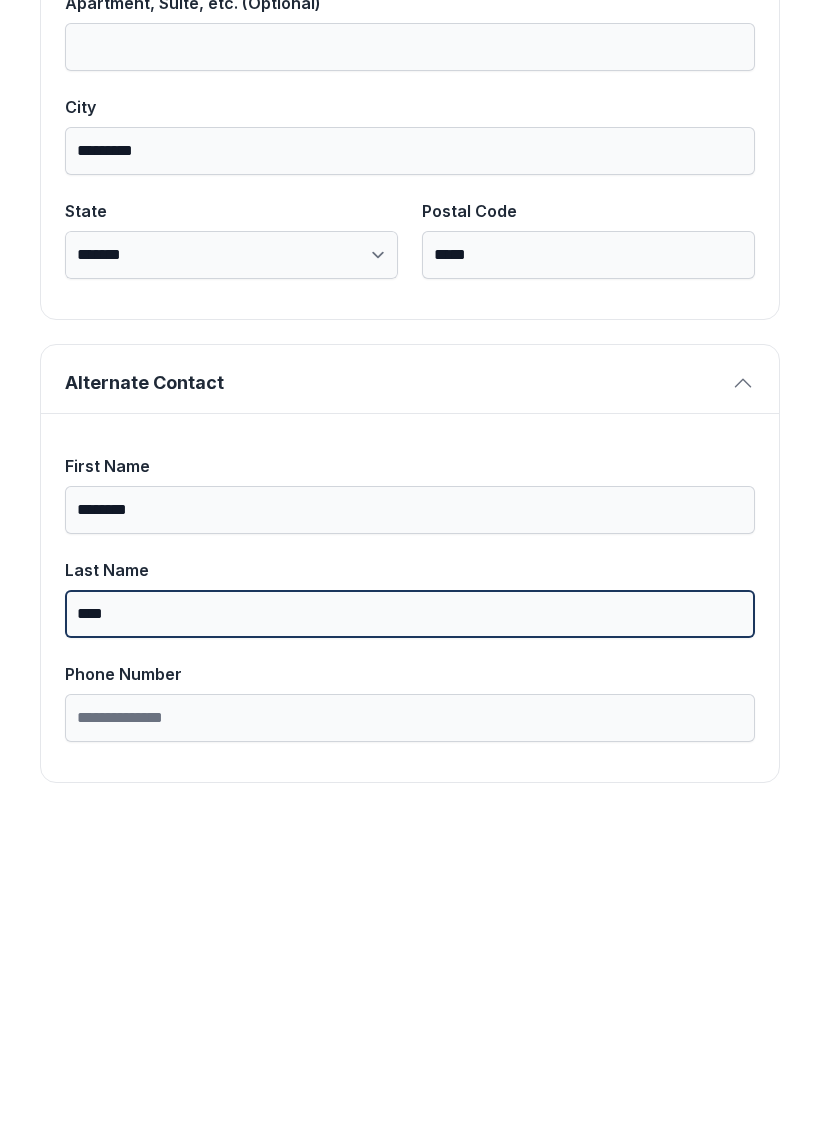 type on "****" 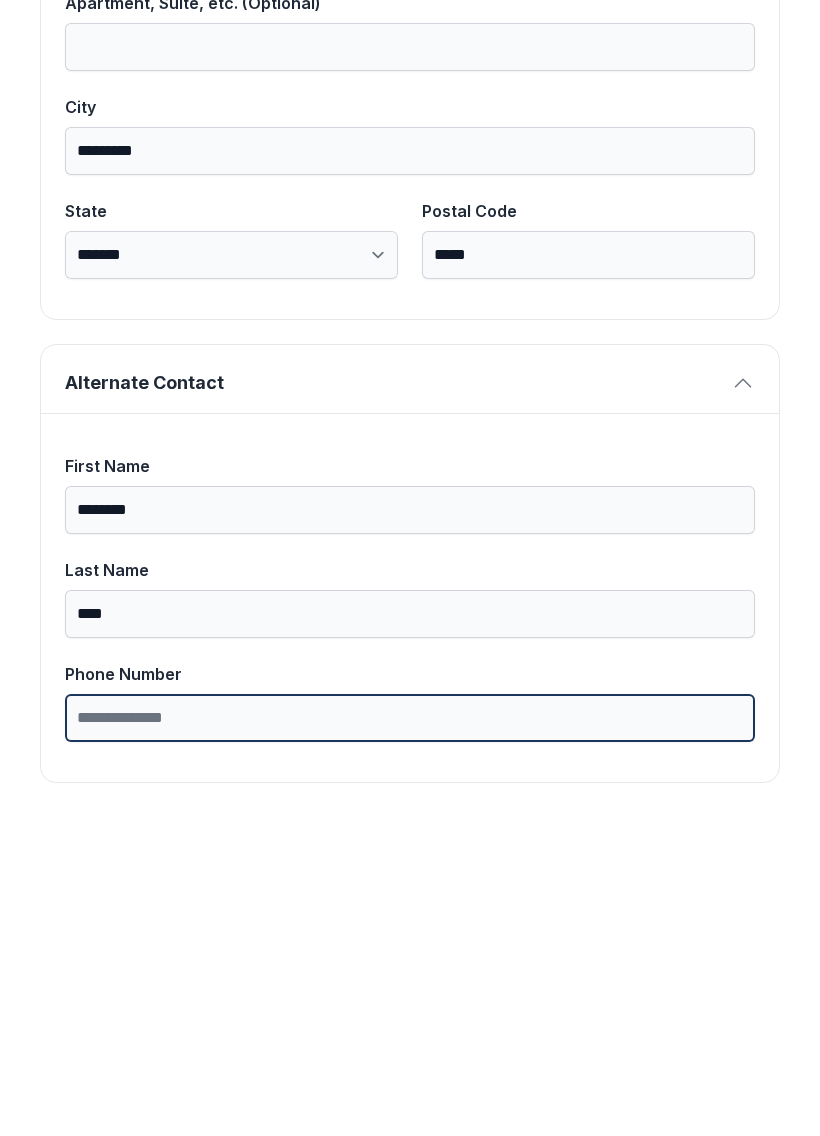 click on "Phone Number" at bounding box center [410, 1035] 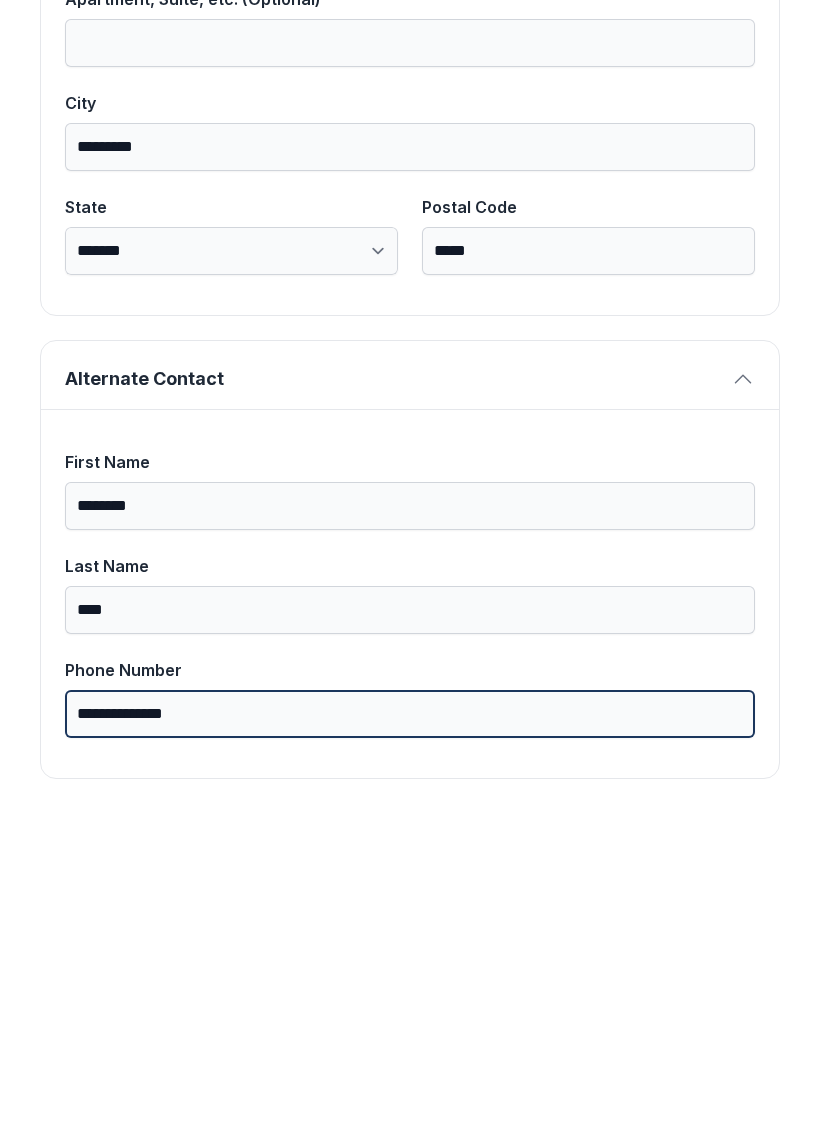 scroll, scrollTop: 1270, scrollLeft: 0, axis: vertical 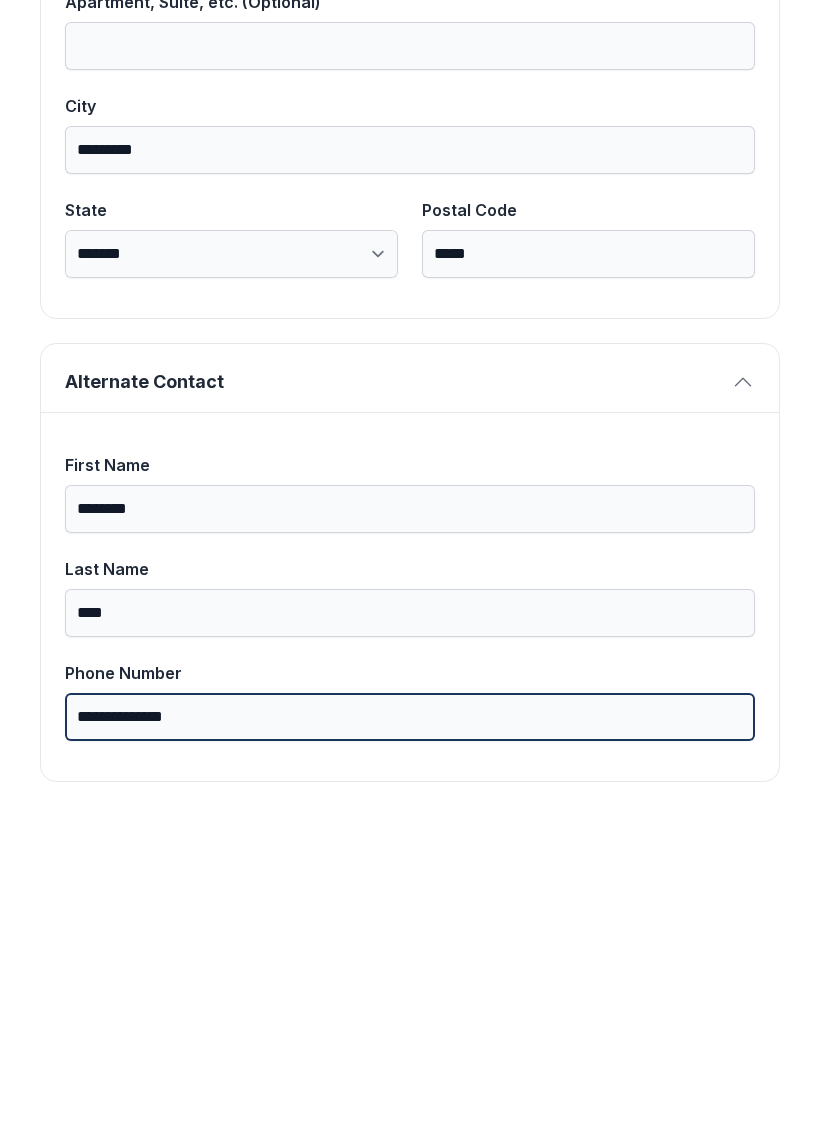 type on "**********" 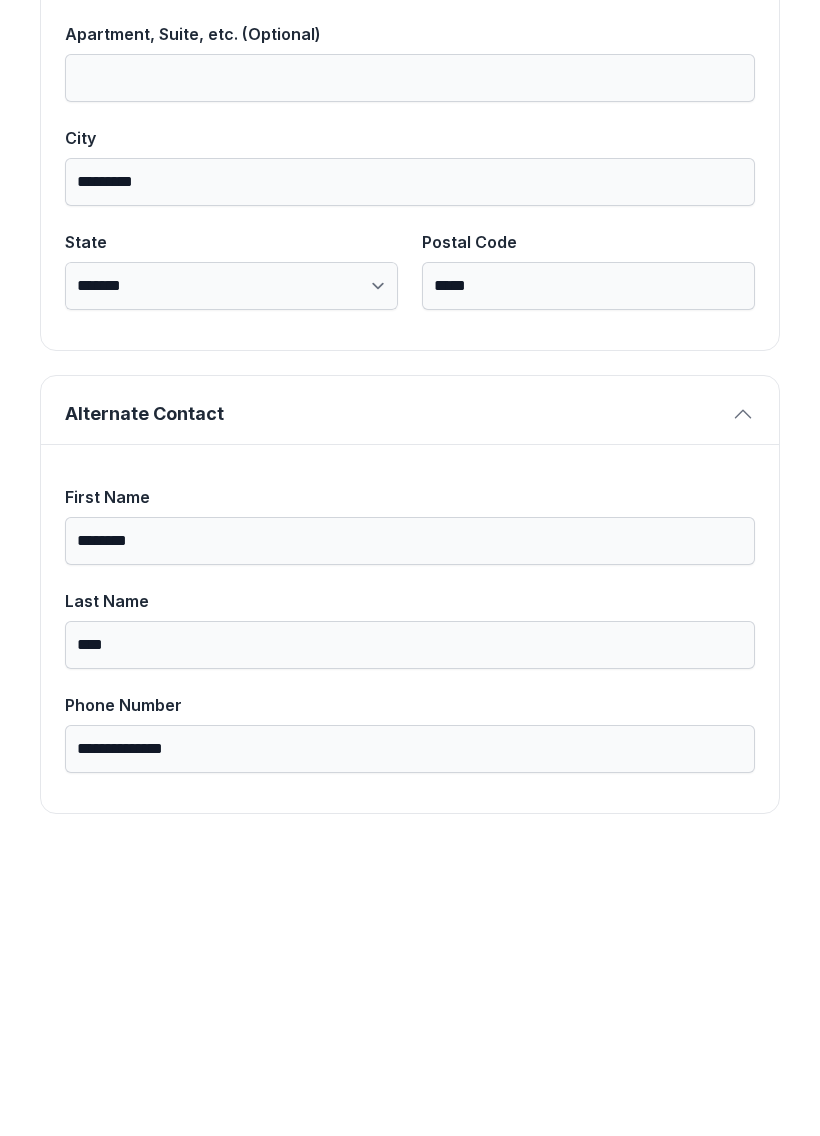 scroll, scrollTop: 0, scrollLeft: 0, axis: both 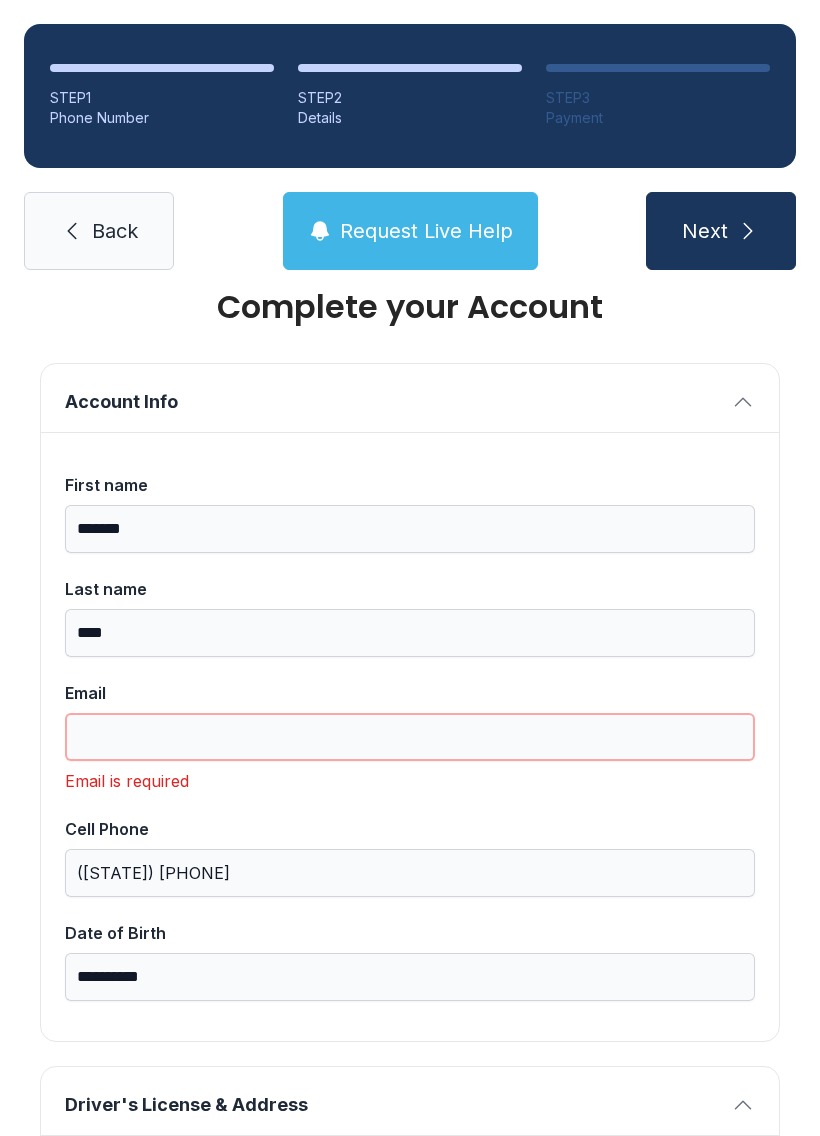 click on "Email" at bounding box center (410, 737) 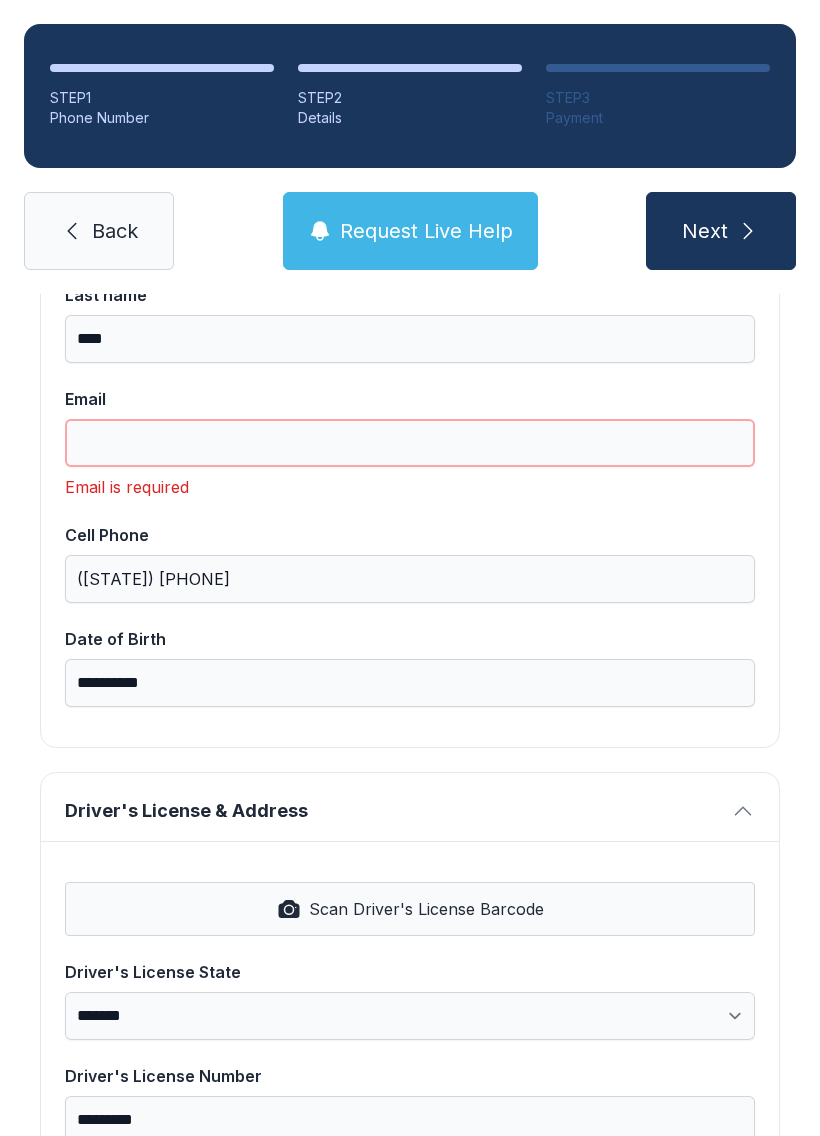 scroll, scrollTop: 322, scrollLeft: 0, axis: vertical 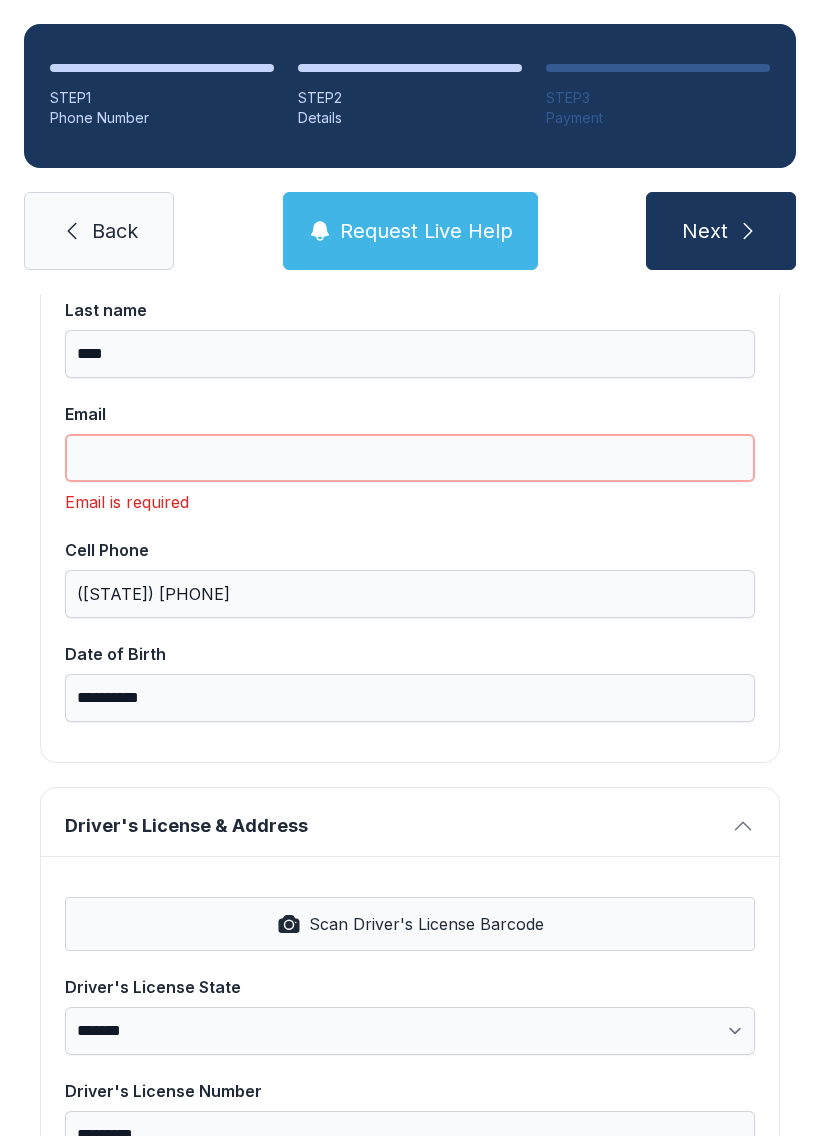 click on "Email" at bounding box center (410, 458) 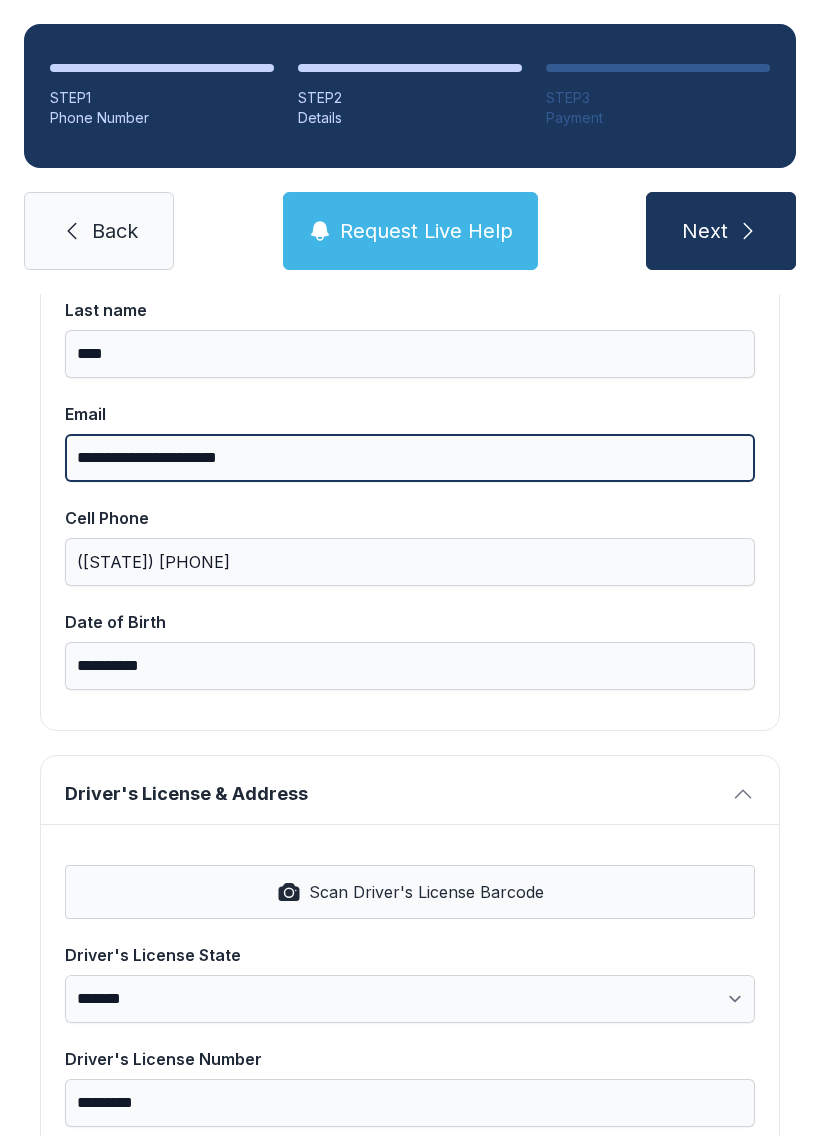 type on "**********" 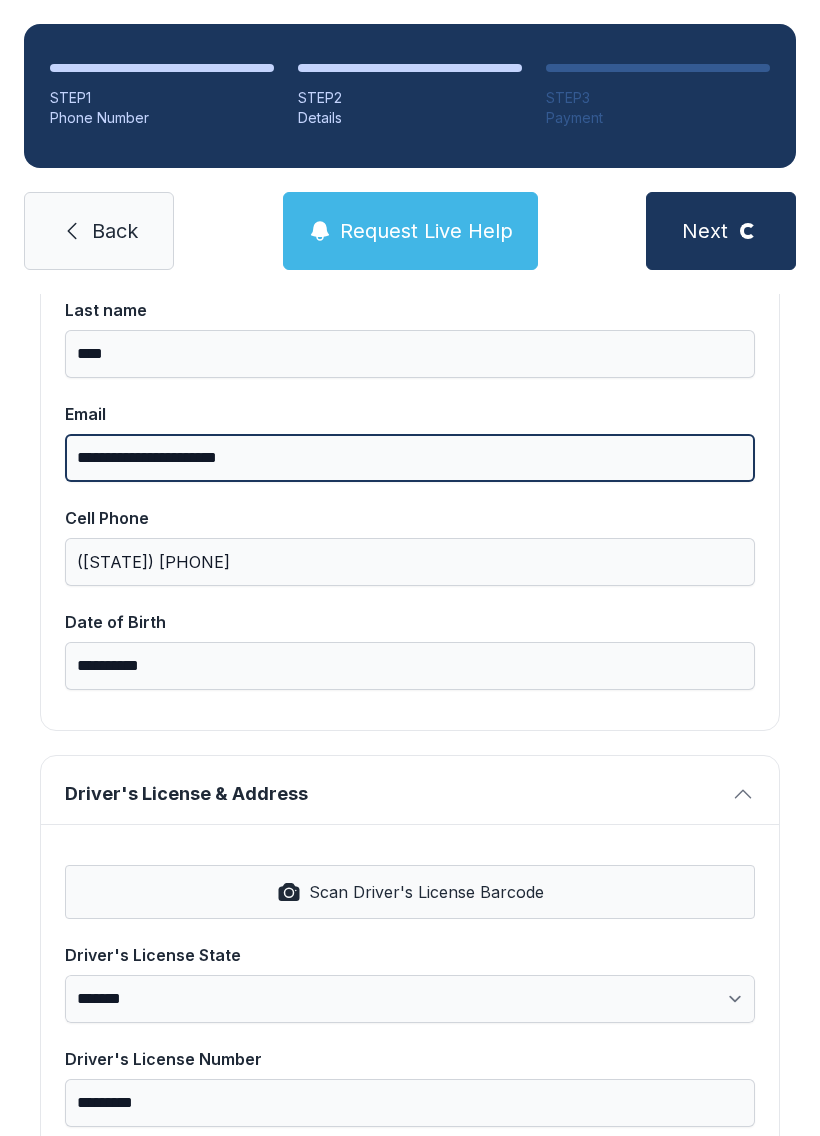 scroll, scrollTop: 0, scrollLeft: 0, axis: both 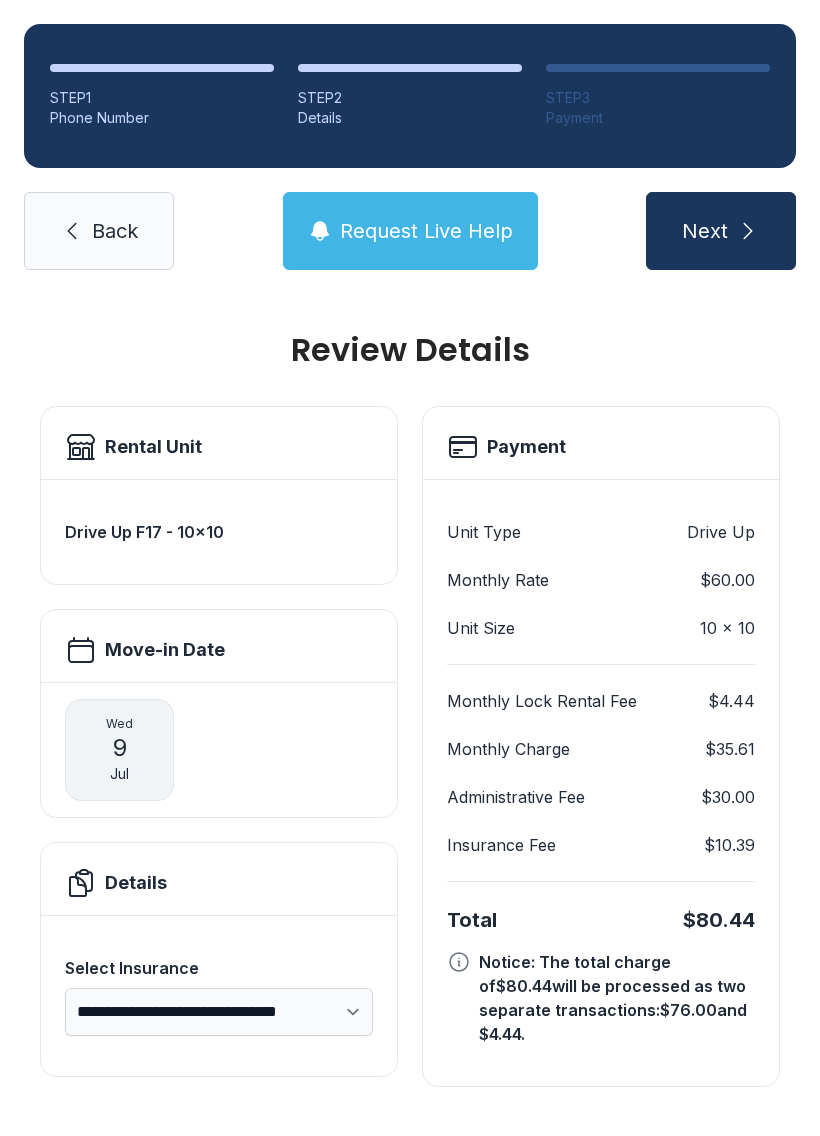 click on "**********" at bounding box center [219, 1012] 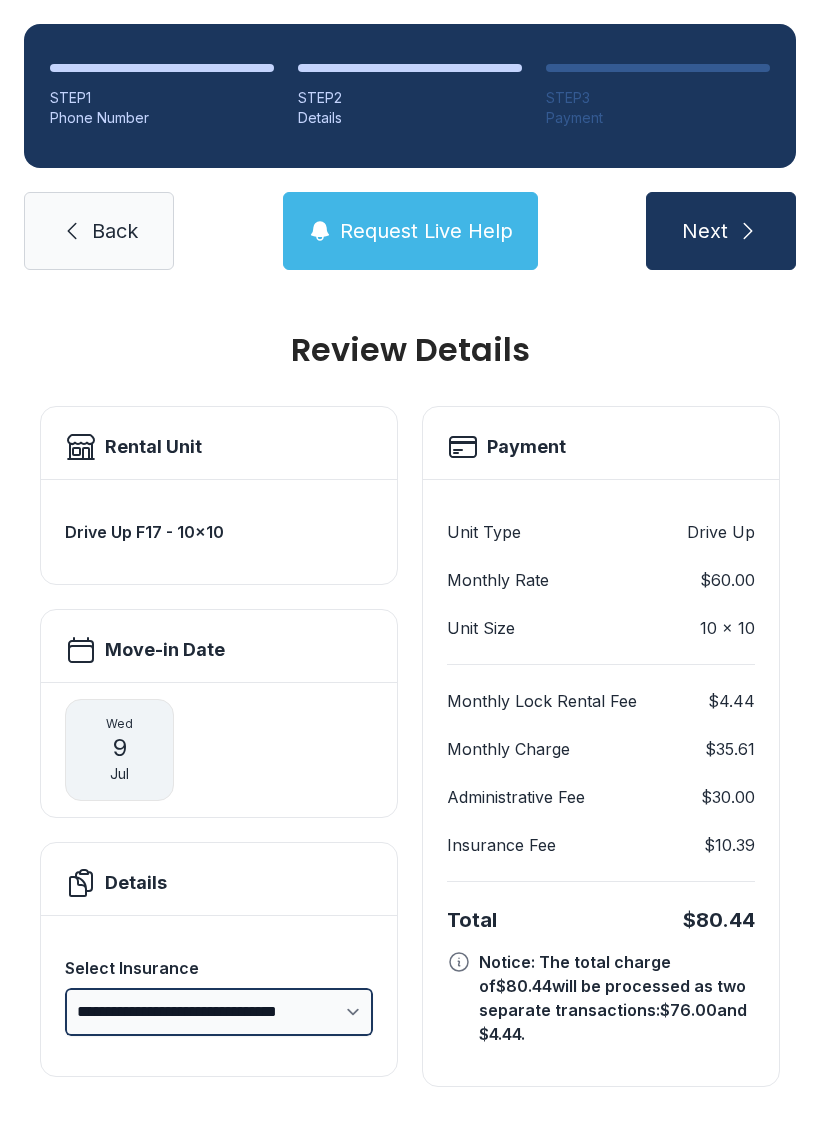 select on "****" 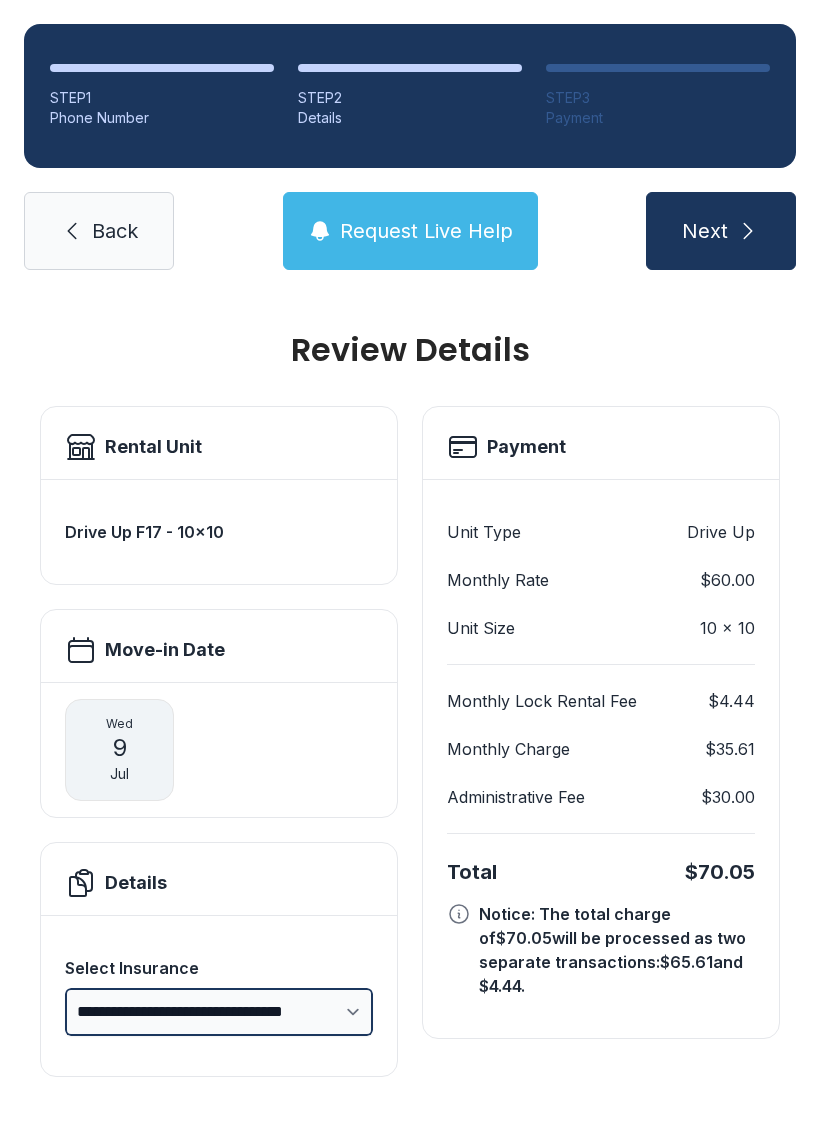 click on "**********" at bounding box center (219, 1012) 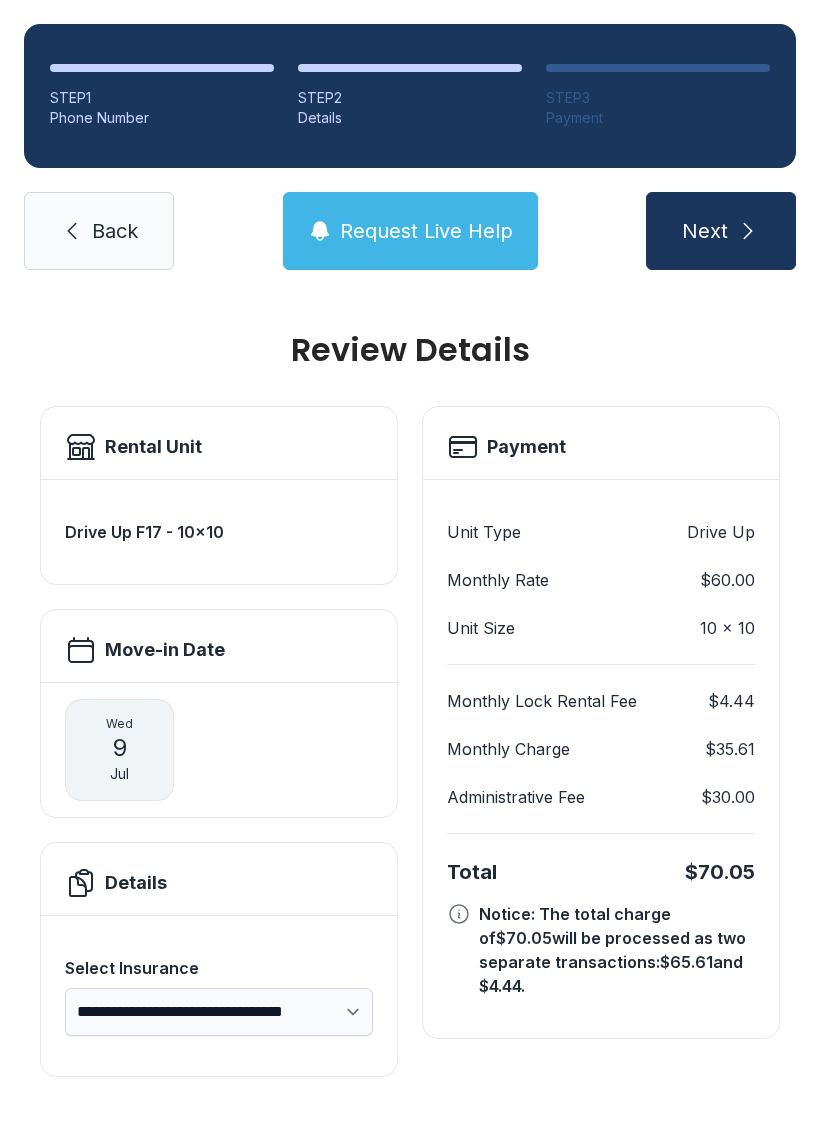 click on "Next" at bounding box center [721, 231] 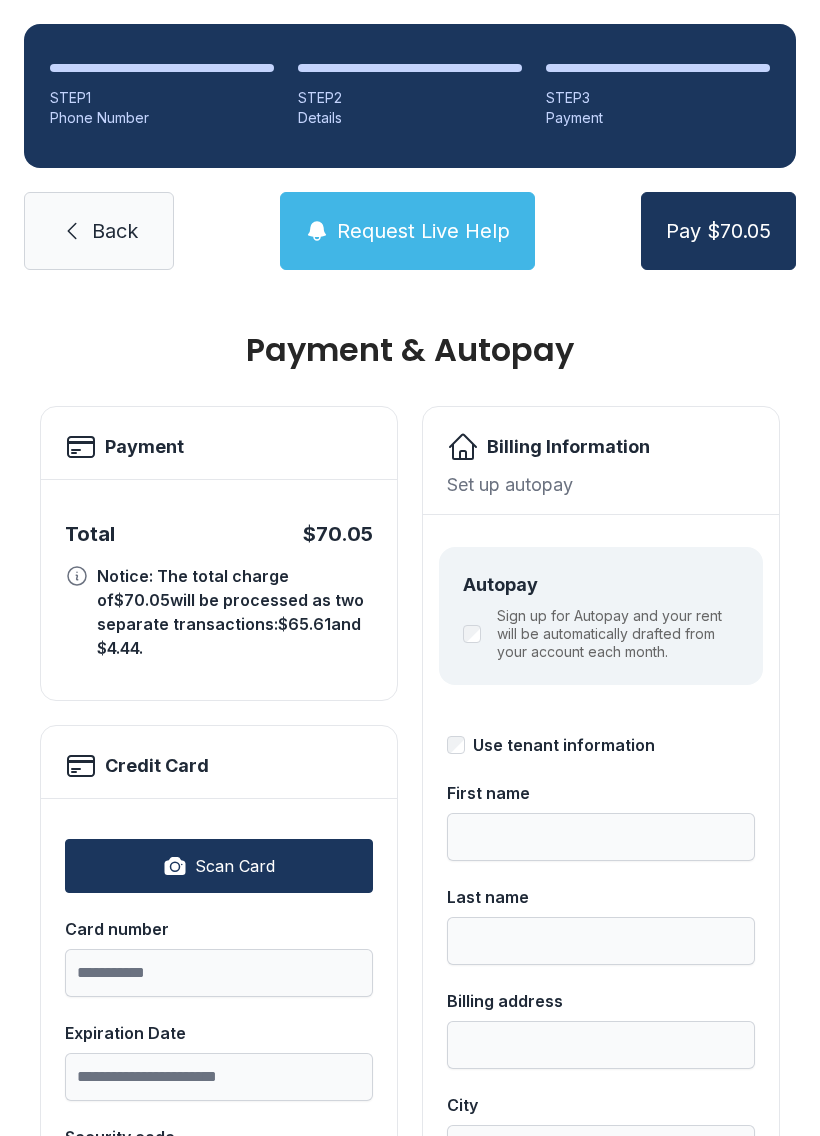 scroll, scrollTop: 0, scrollLeft: 0, axis: both 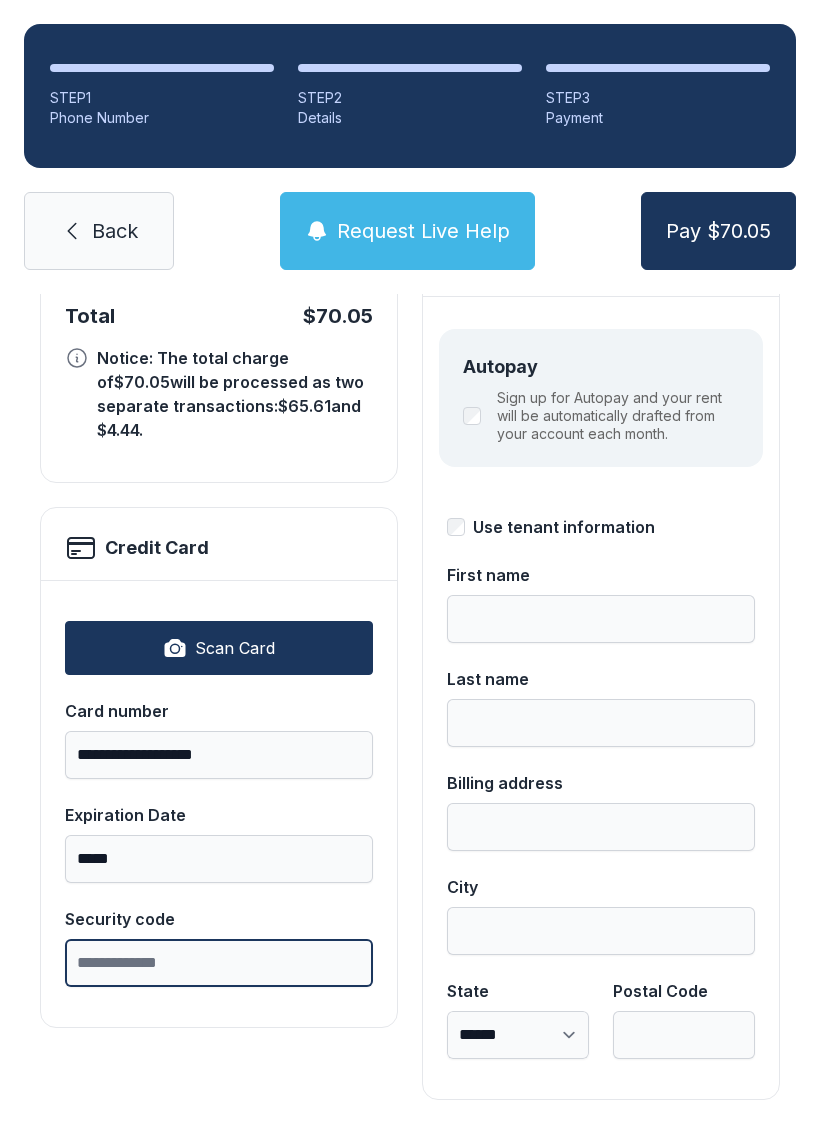 click on "Security code" at bounding box center [219, 963] 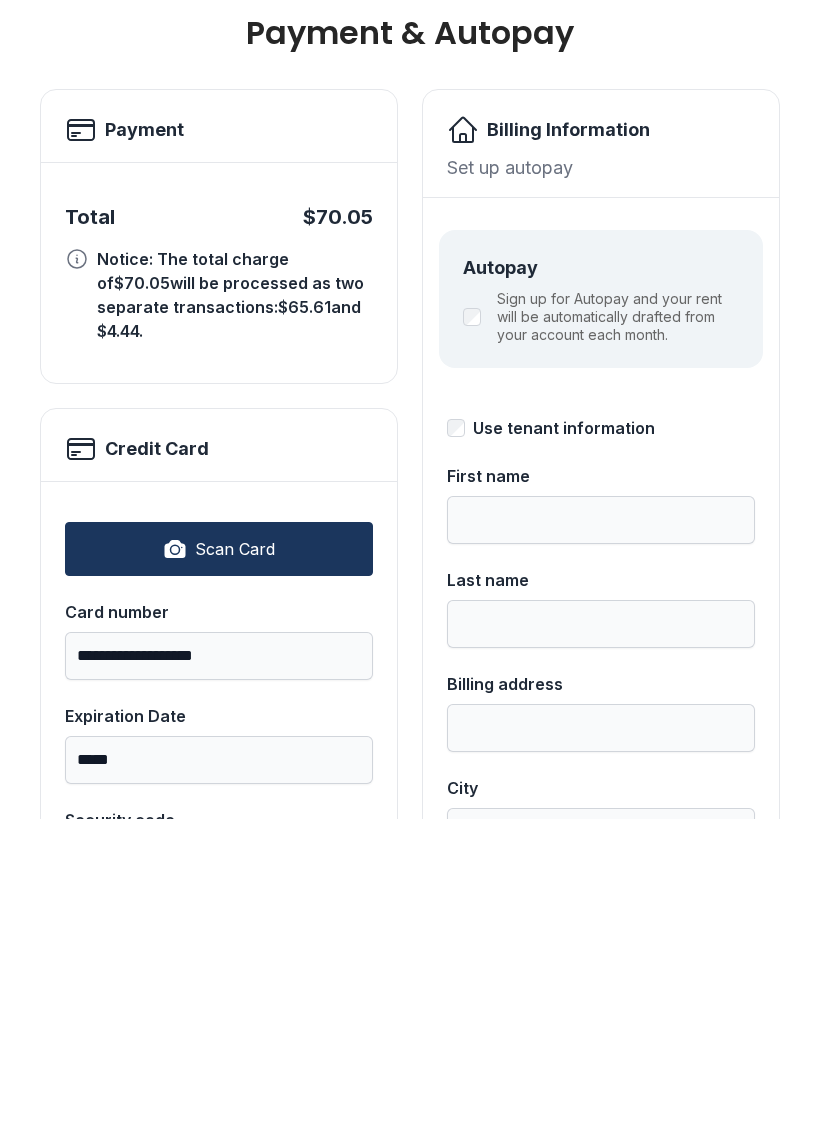 scroll, scrollTop: 0, scrollLeft: 0, axis: both 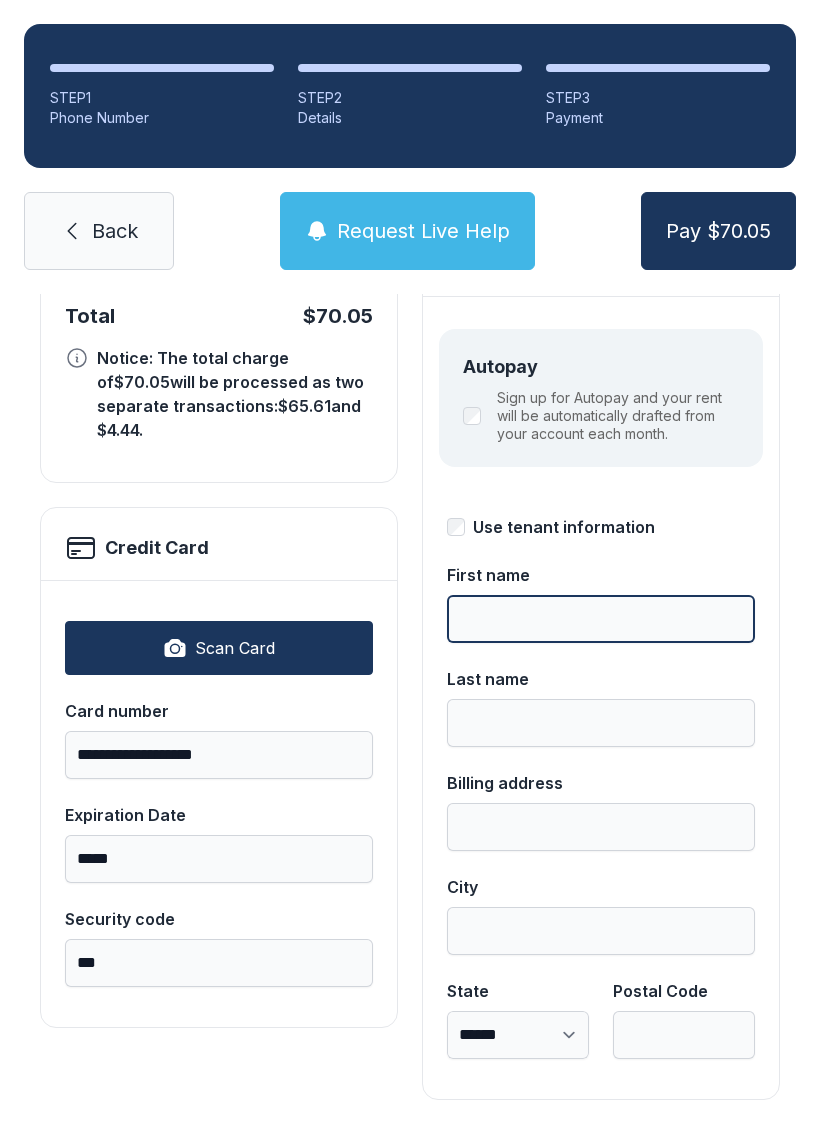 click on "First name" at bounding box center (601, 619) 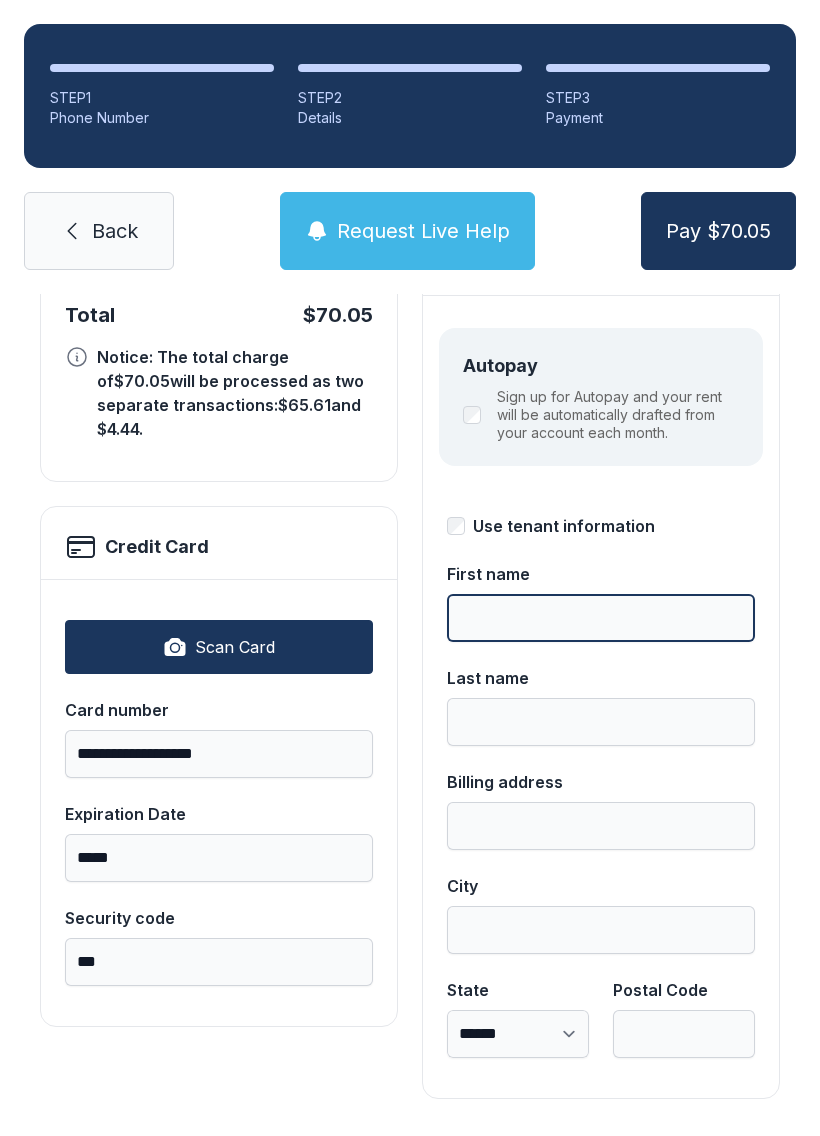 scroll, scrollTop: 218, scrollLeft: 0, axis: vertical 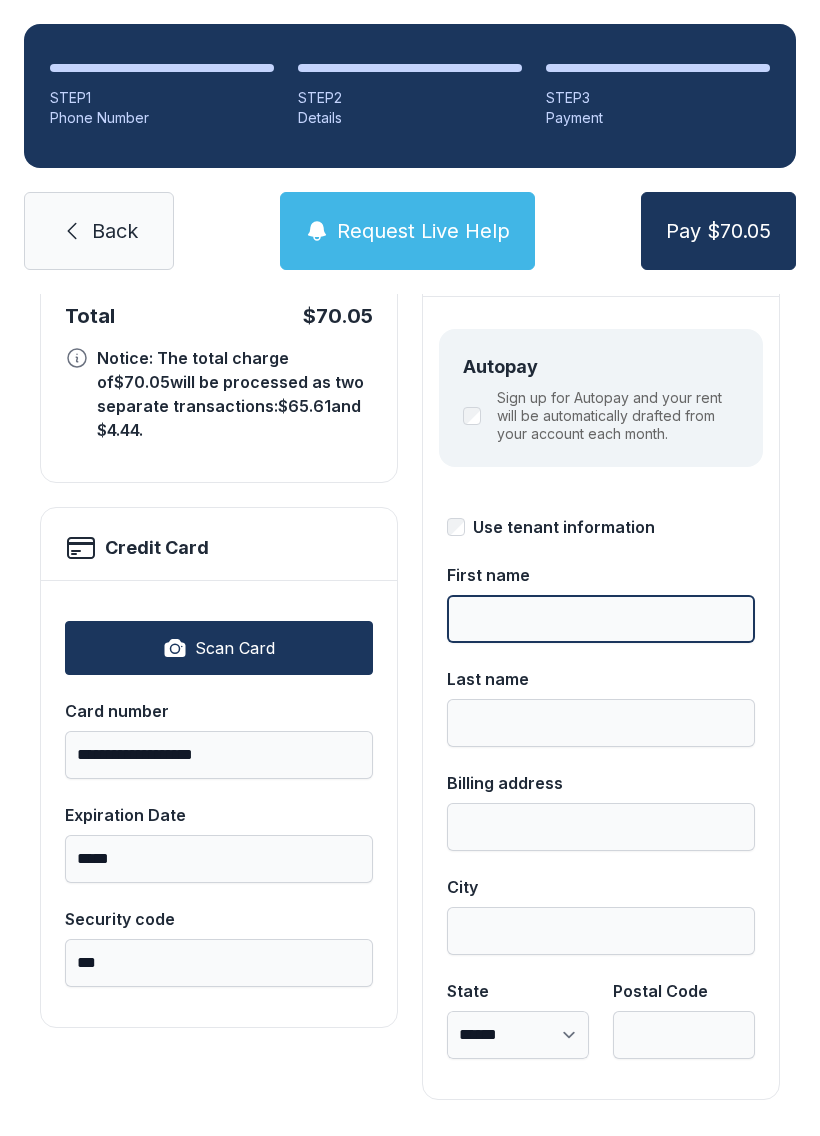 click on "First name" at bounding box center (601, 619) 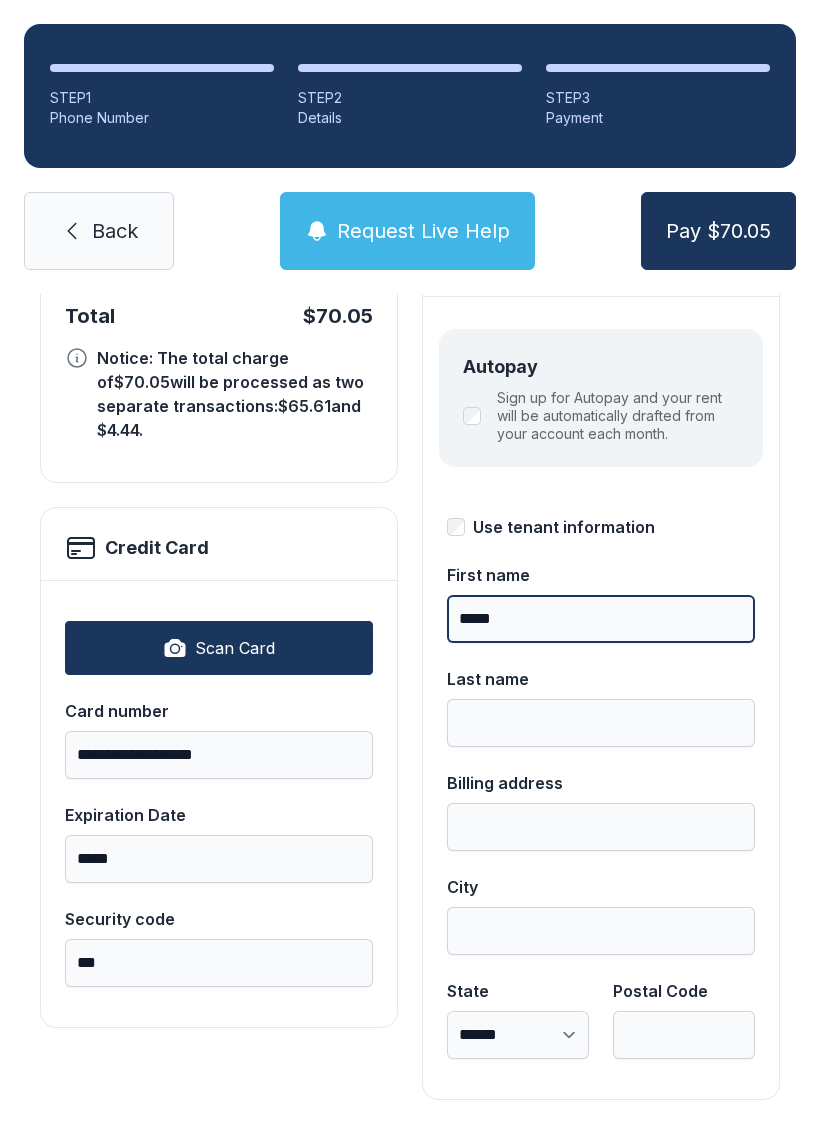 type on "*****" 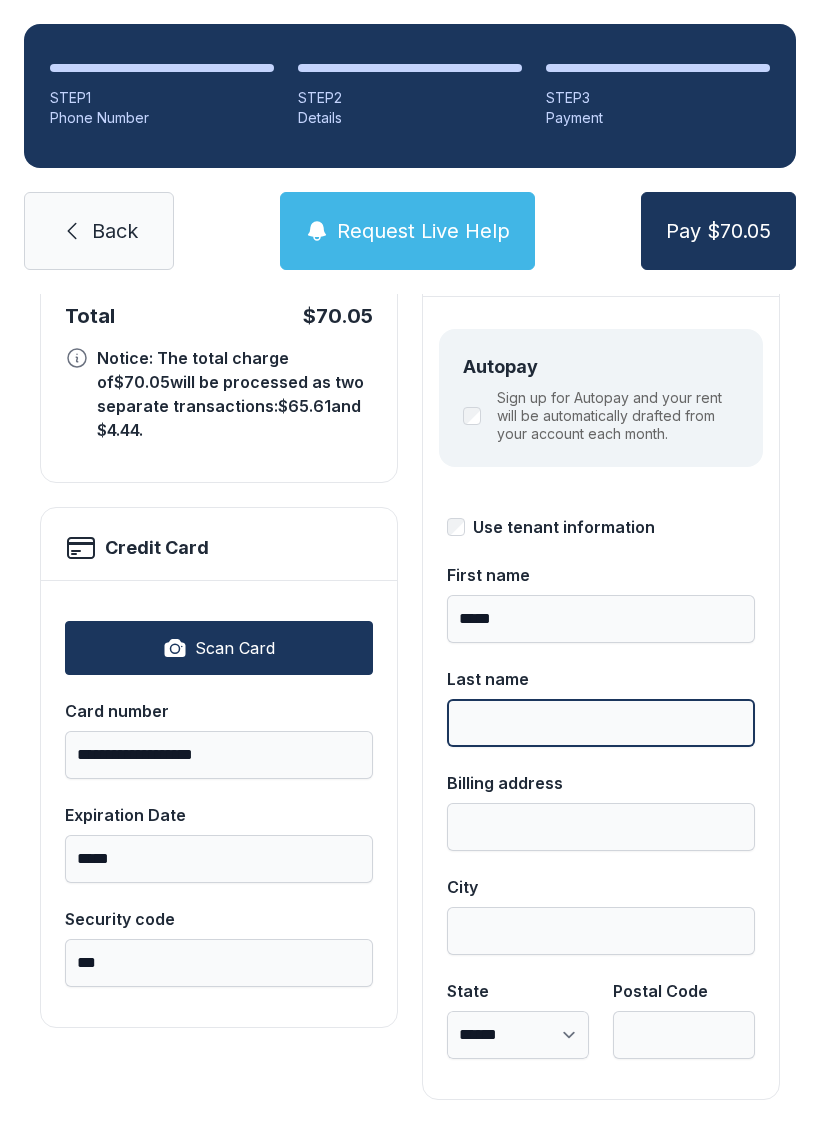 click on "Last name" at bounding box center [601, 723] 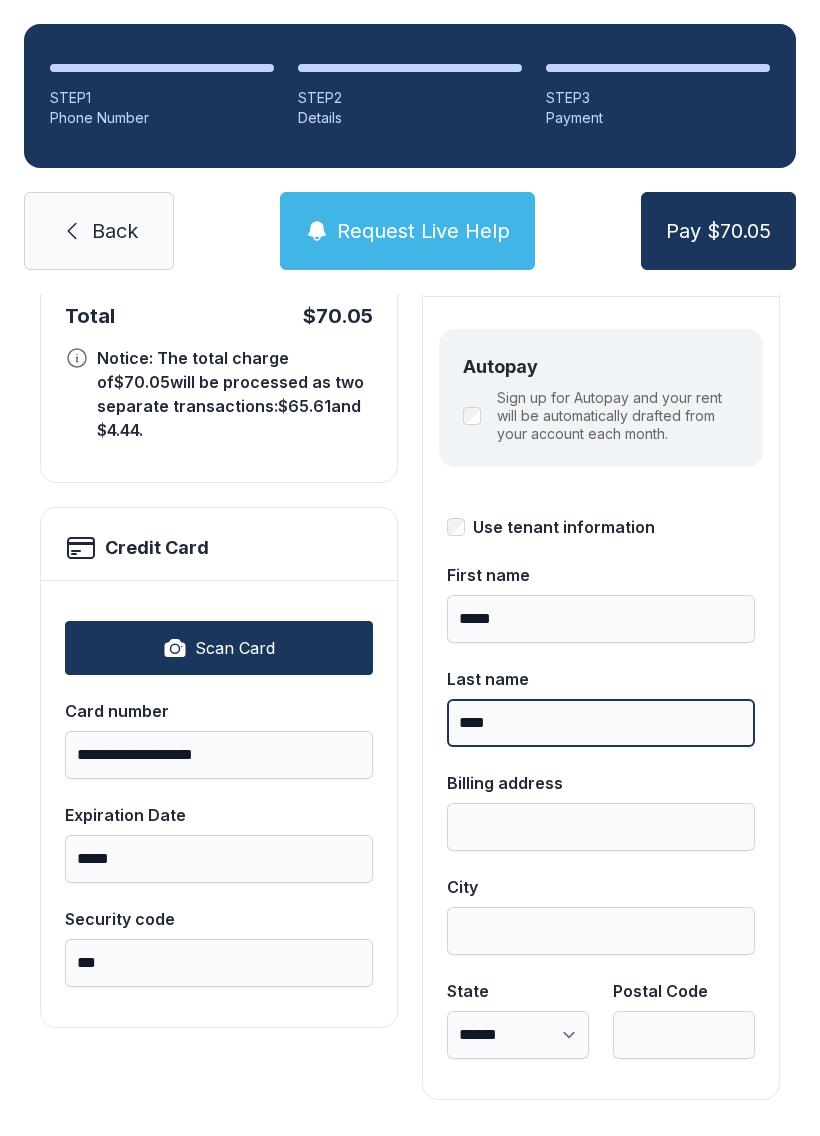 type on "****" 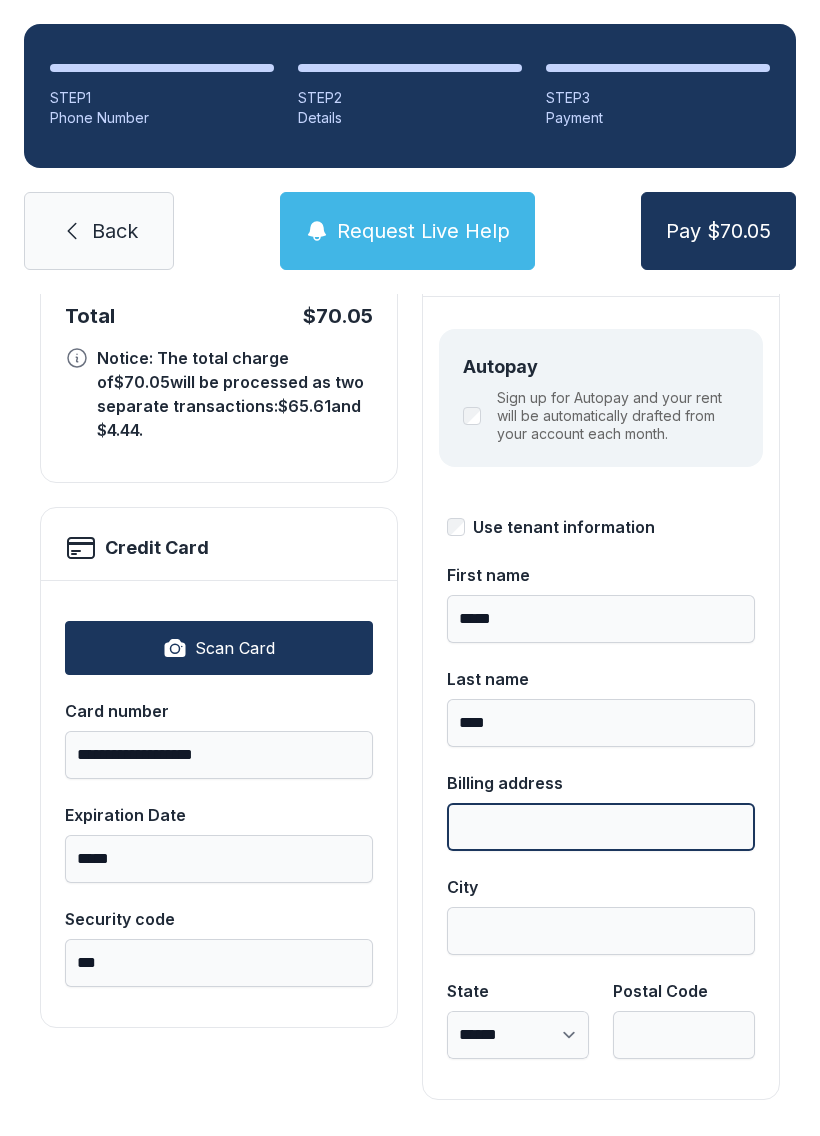 click on "Billing address" at bounding box center (601, 827) 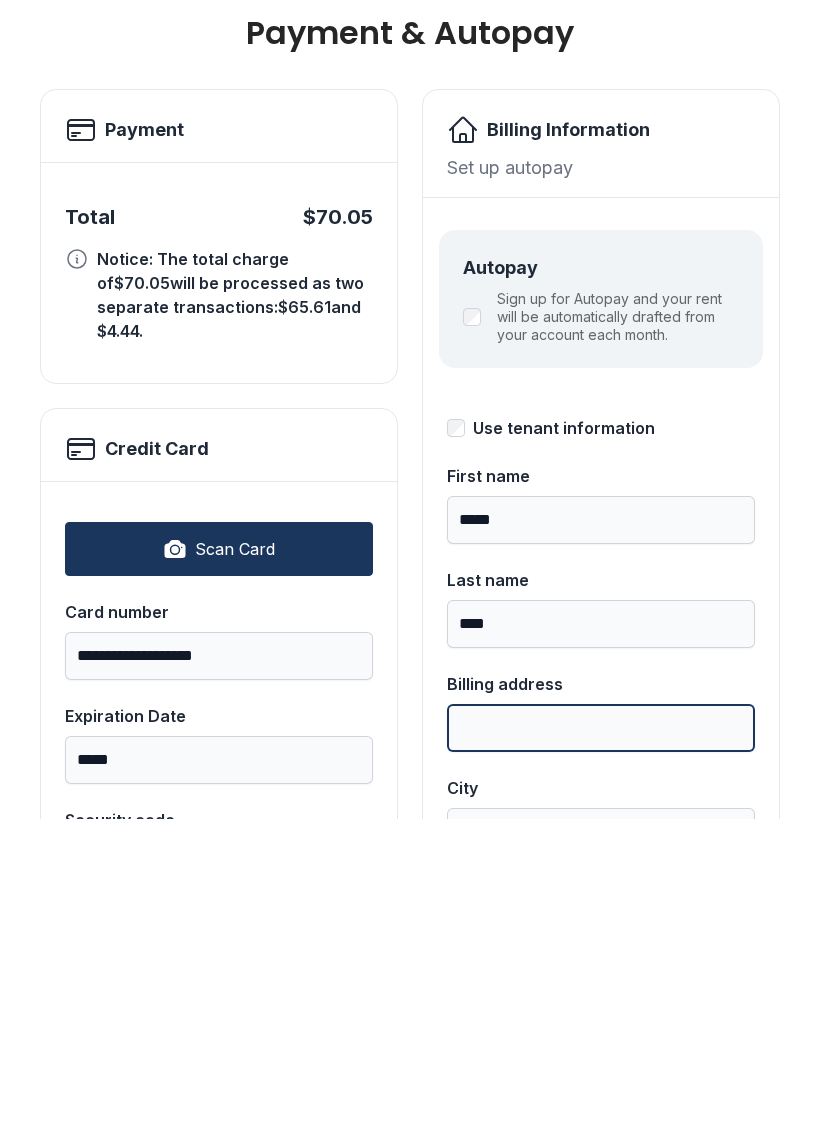 scroll, scrollTop: 0, scrollLeft: 0, axis: both 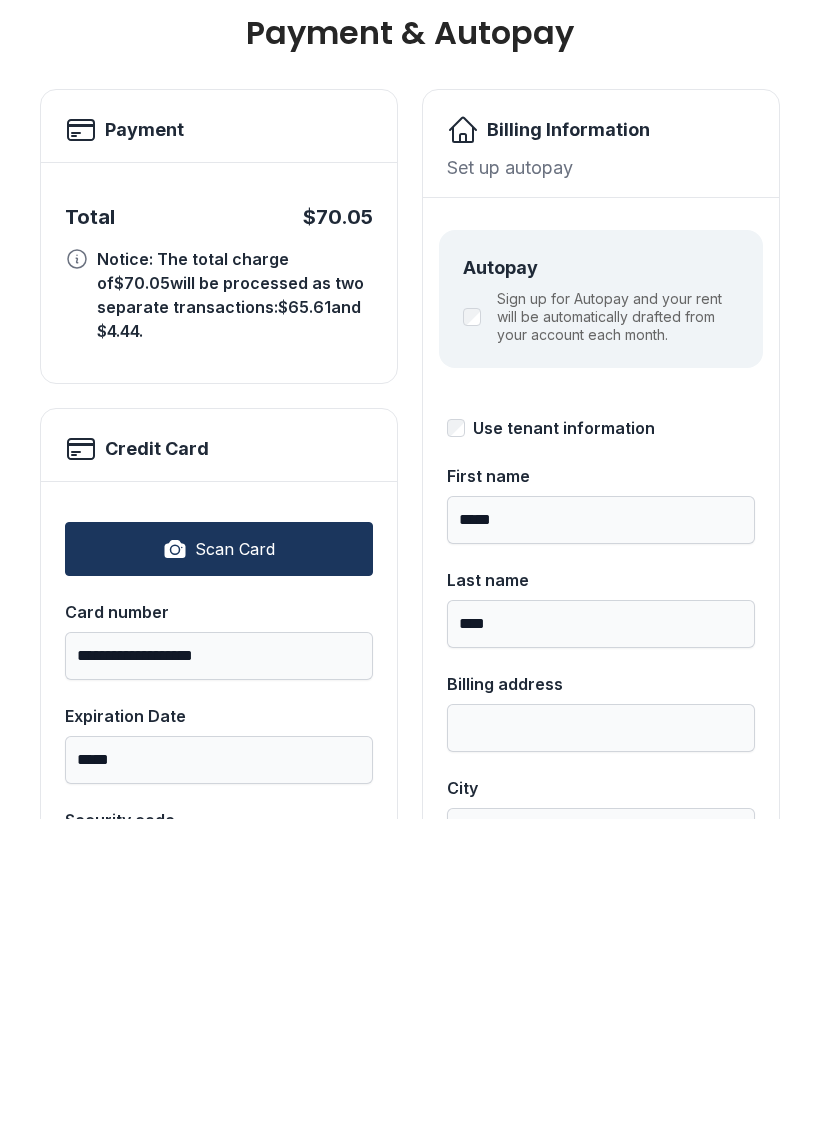 click on "Notice: The total charge of $70.05 will be processed as two separate transactions: $65.61 and $4.44 ." at bounding box center [235, 612] 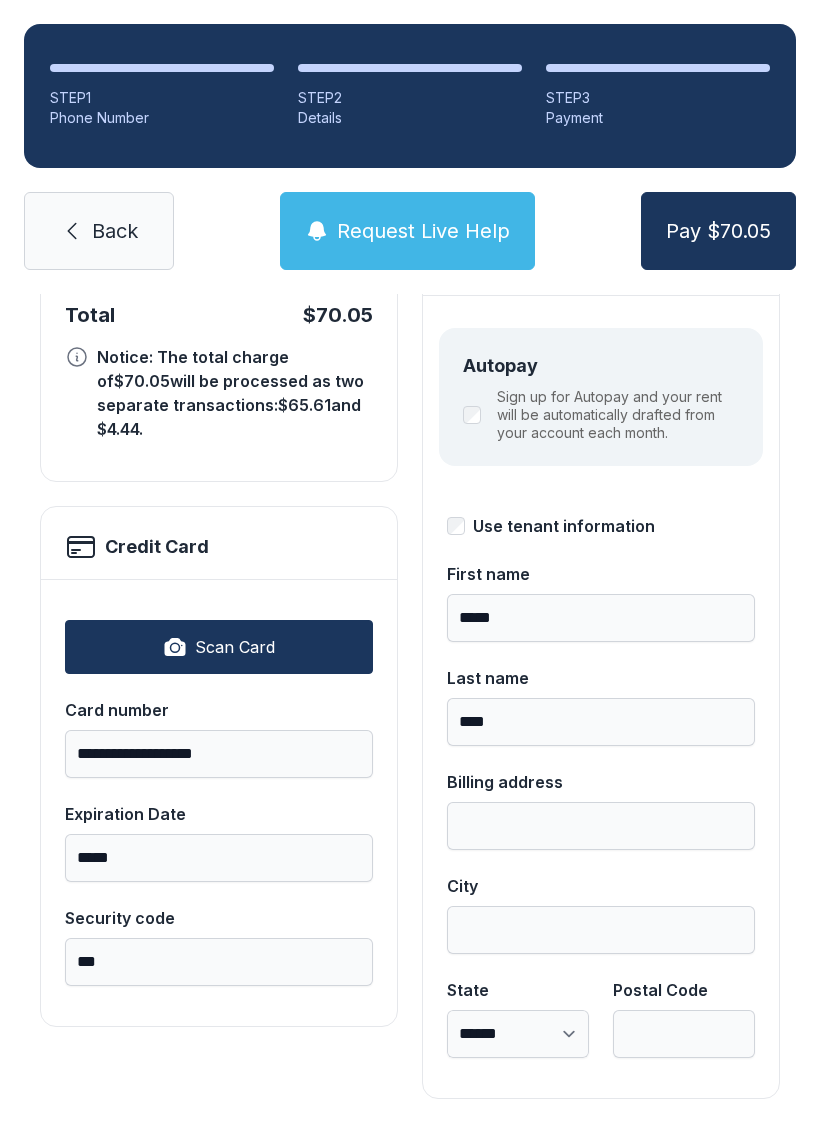 scroll, scrollTop: 218, scrollLeft: 0, axis: vertical 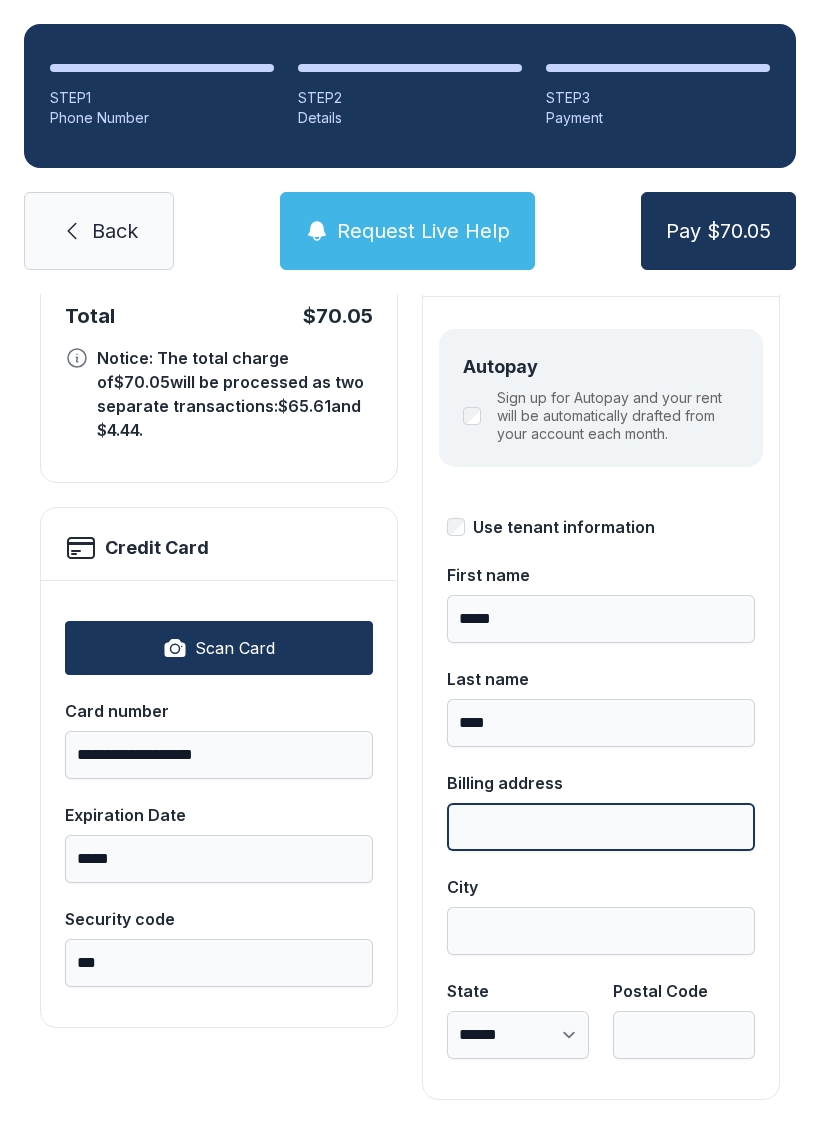 click on "Billing address" at bounding box center [601, 827] 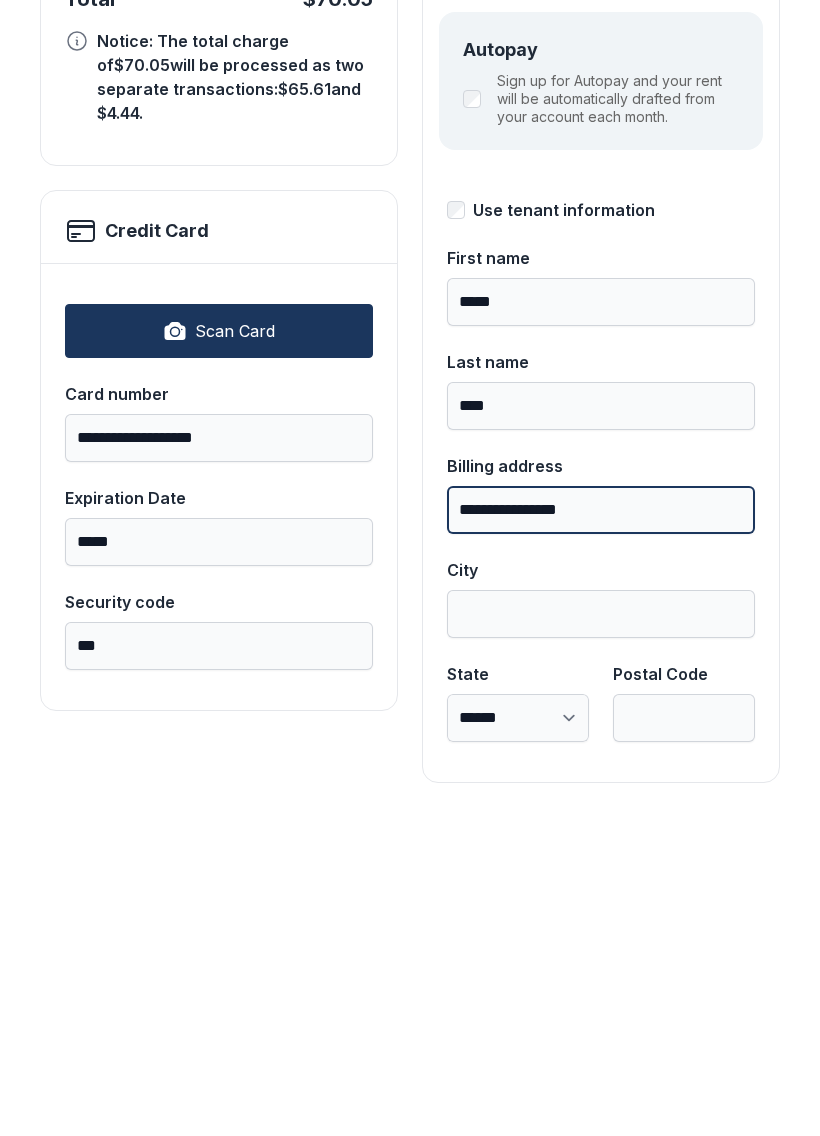 type on "**********" 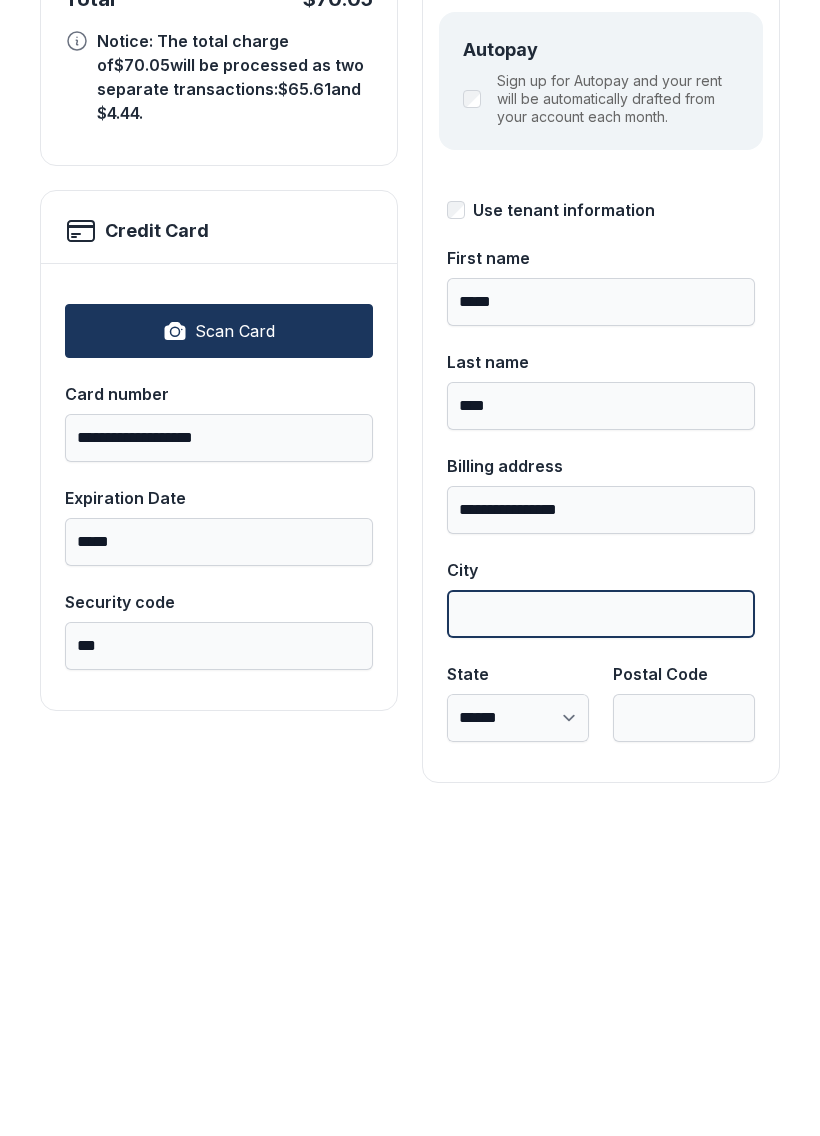 click on "City" at bounding box center [601, 931] 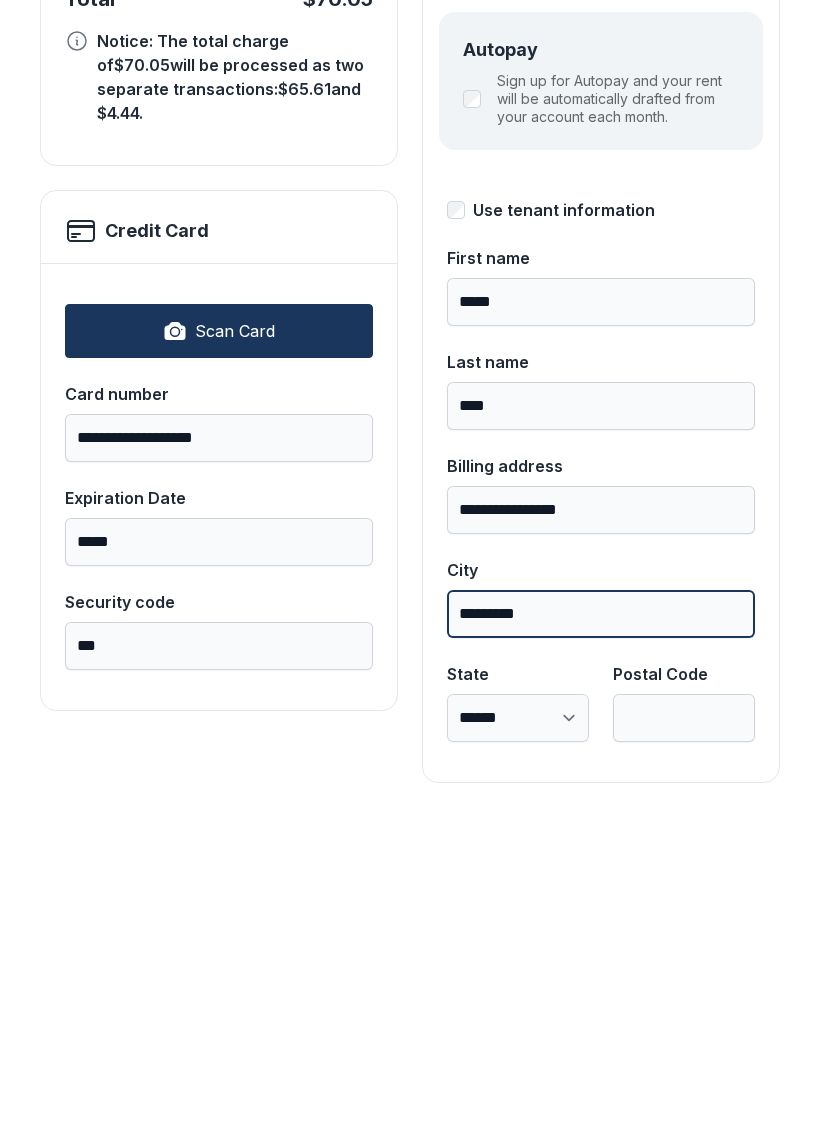 type on "*********" 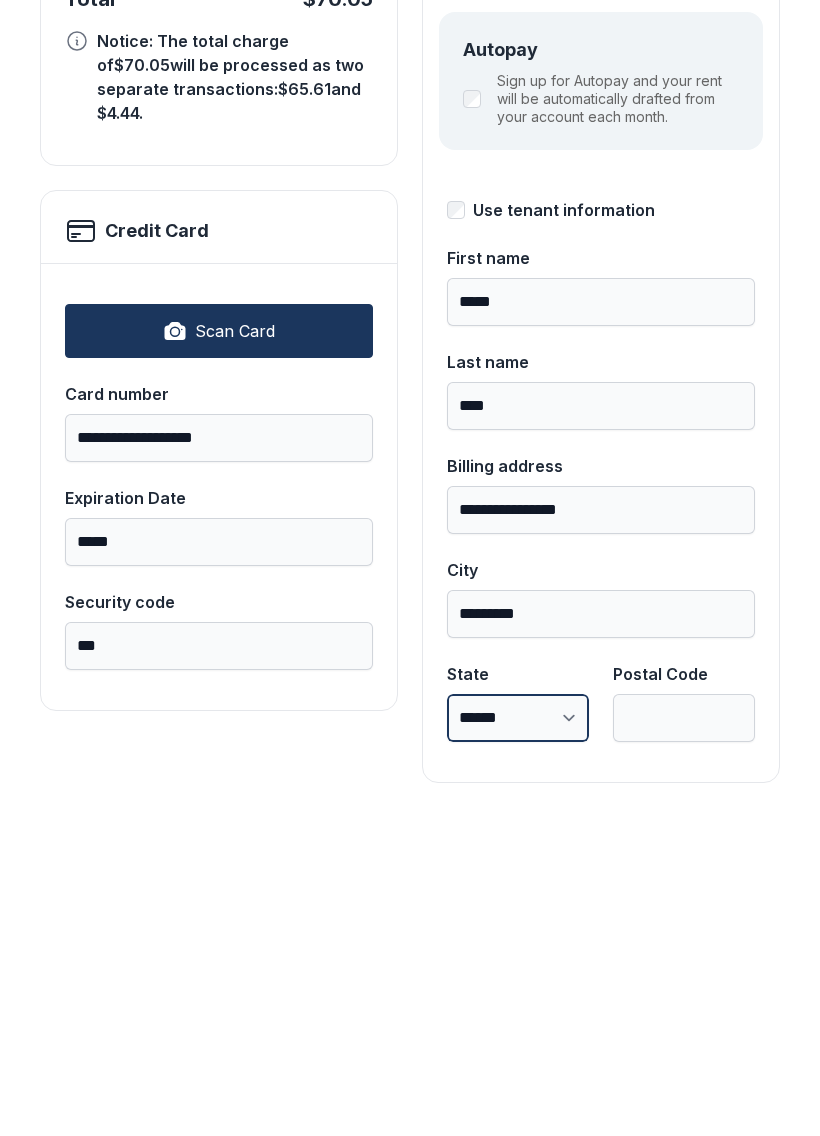 click on "**********" at bounding box center (518, 1035) 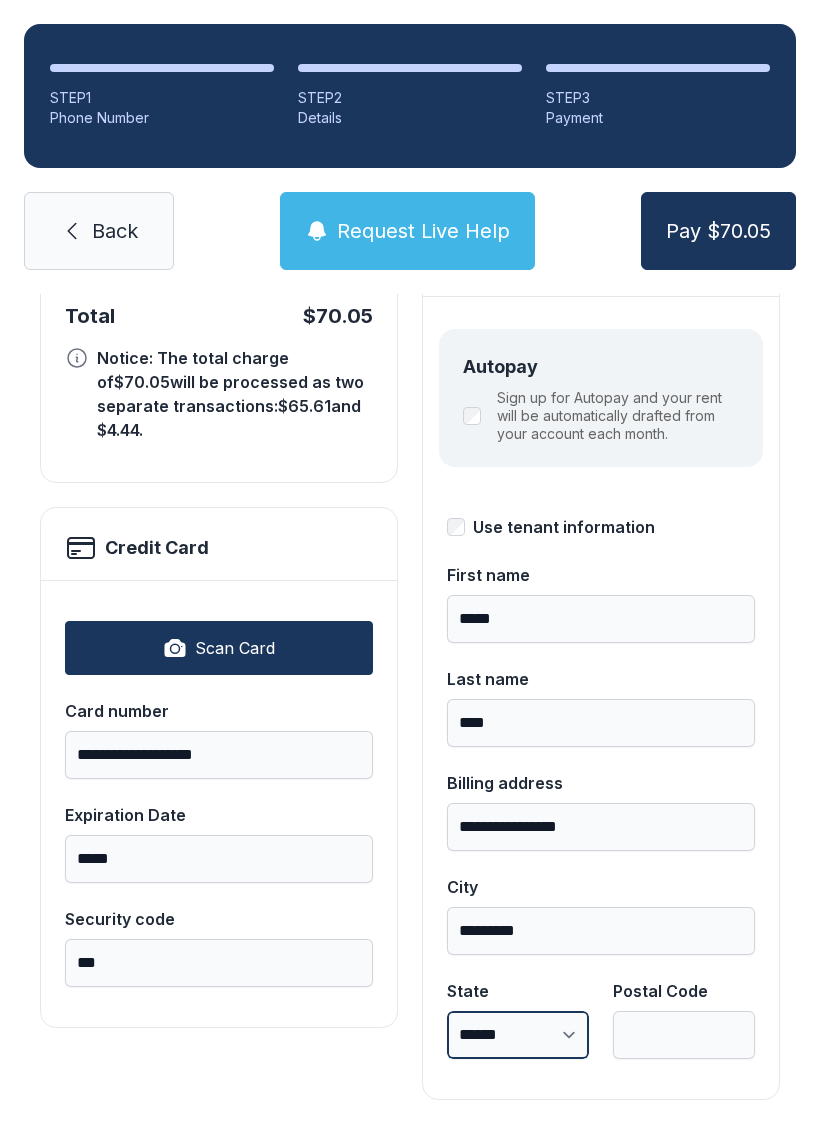 select on "**" 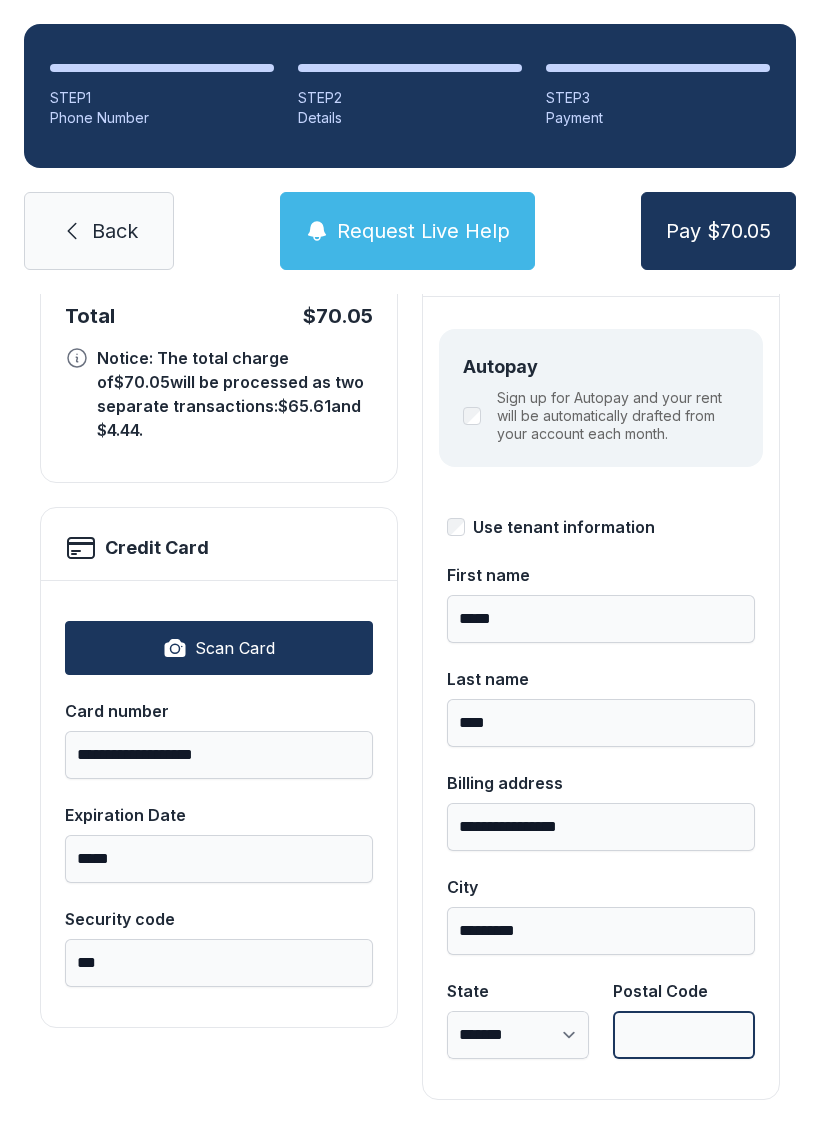 click on "Postal Code" at bounding box center [684, 1035] 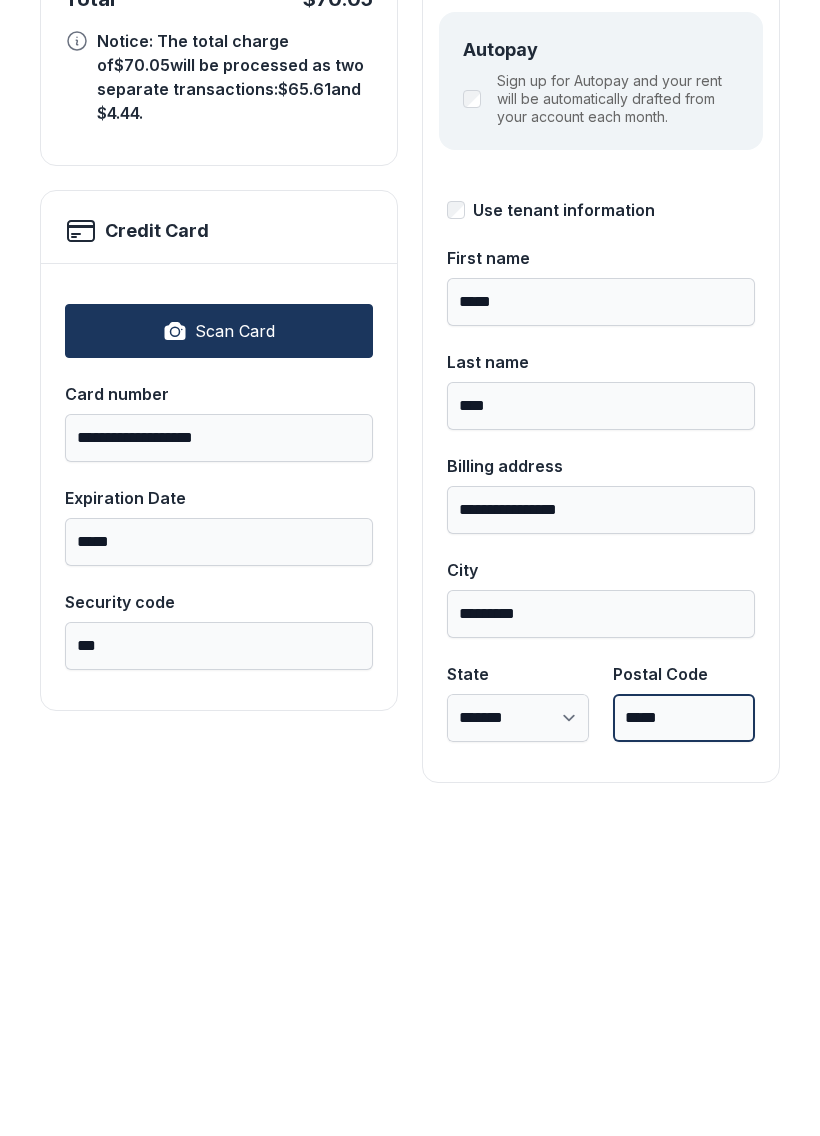 type on "*****" 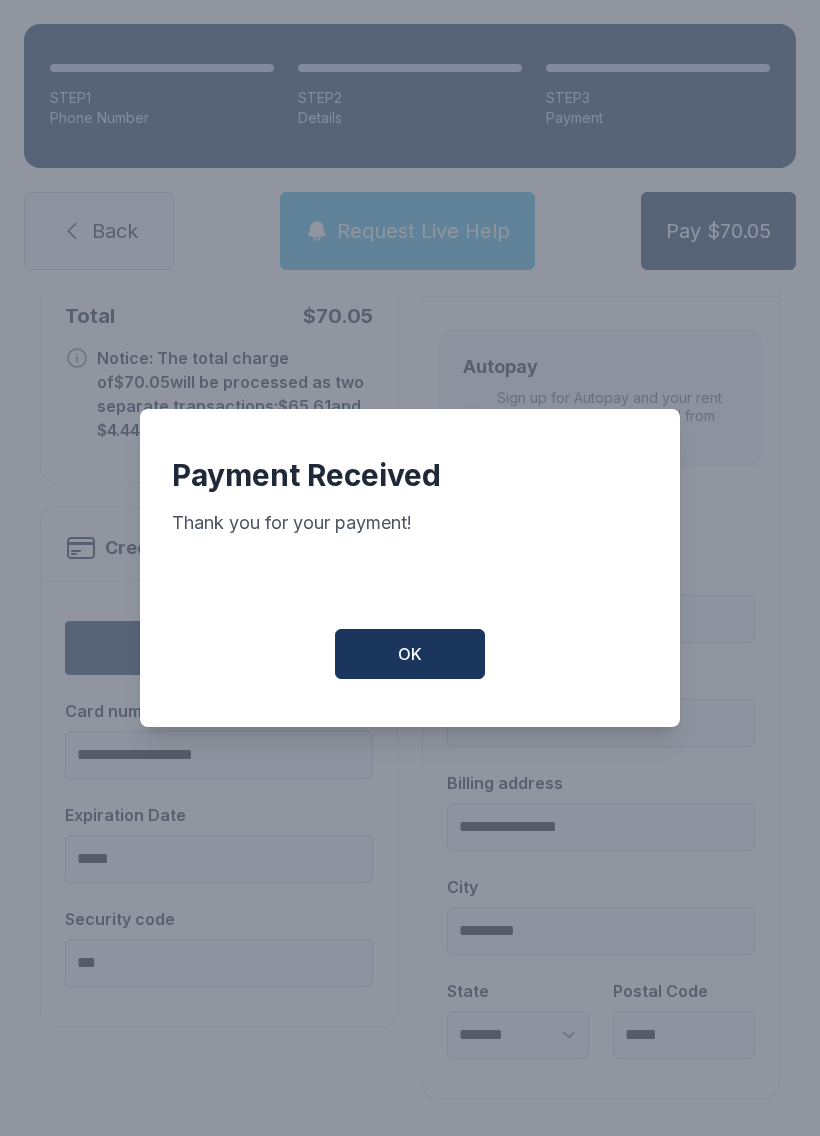 click on "OK" at bounding box center (410, 654) 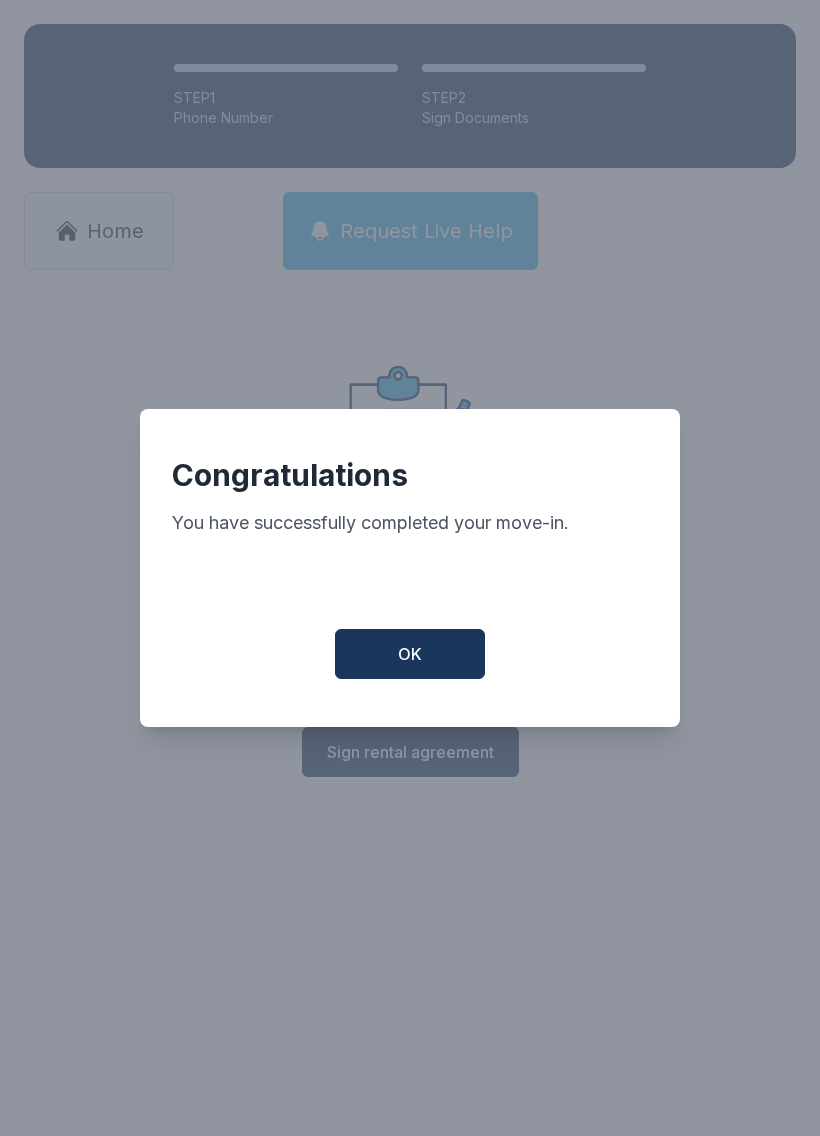 click on "OK" at bounding box center [410, 654] 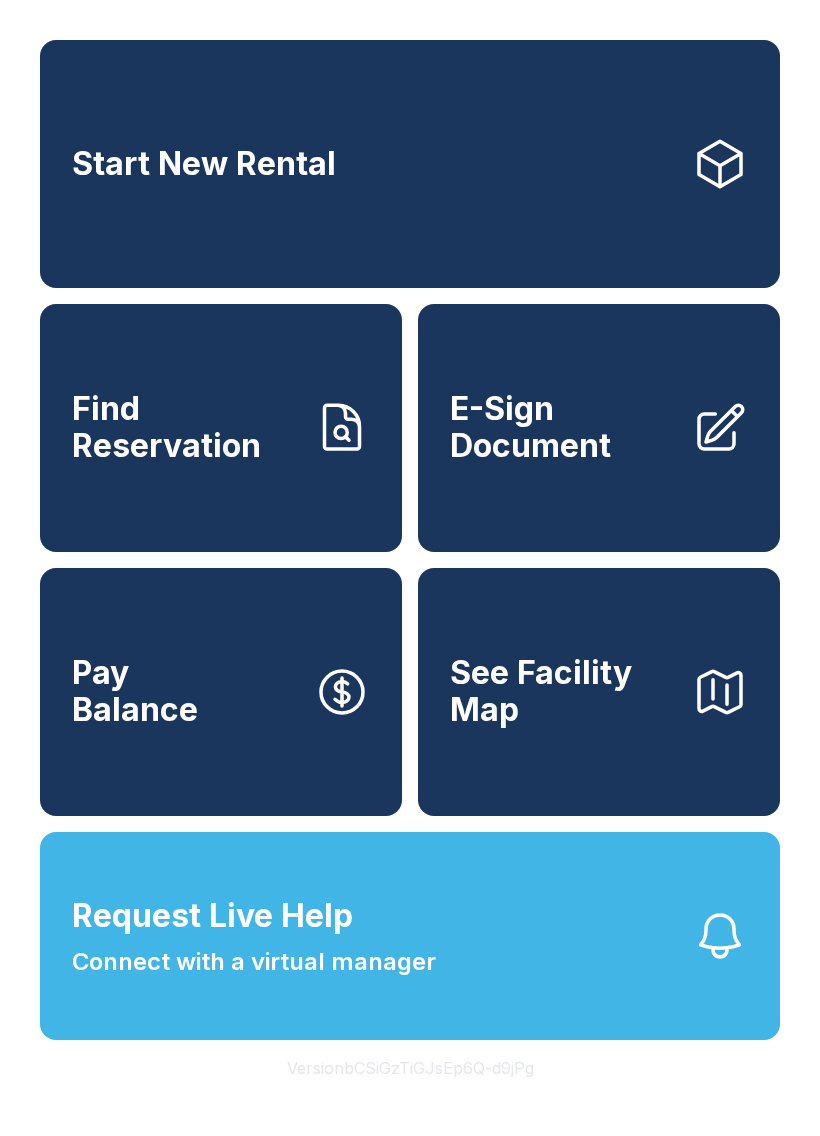 click on "Request Live Help Connect with a virtual manager" at bounding box center [410, 936] 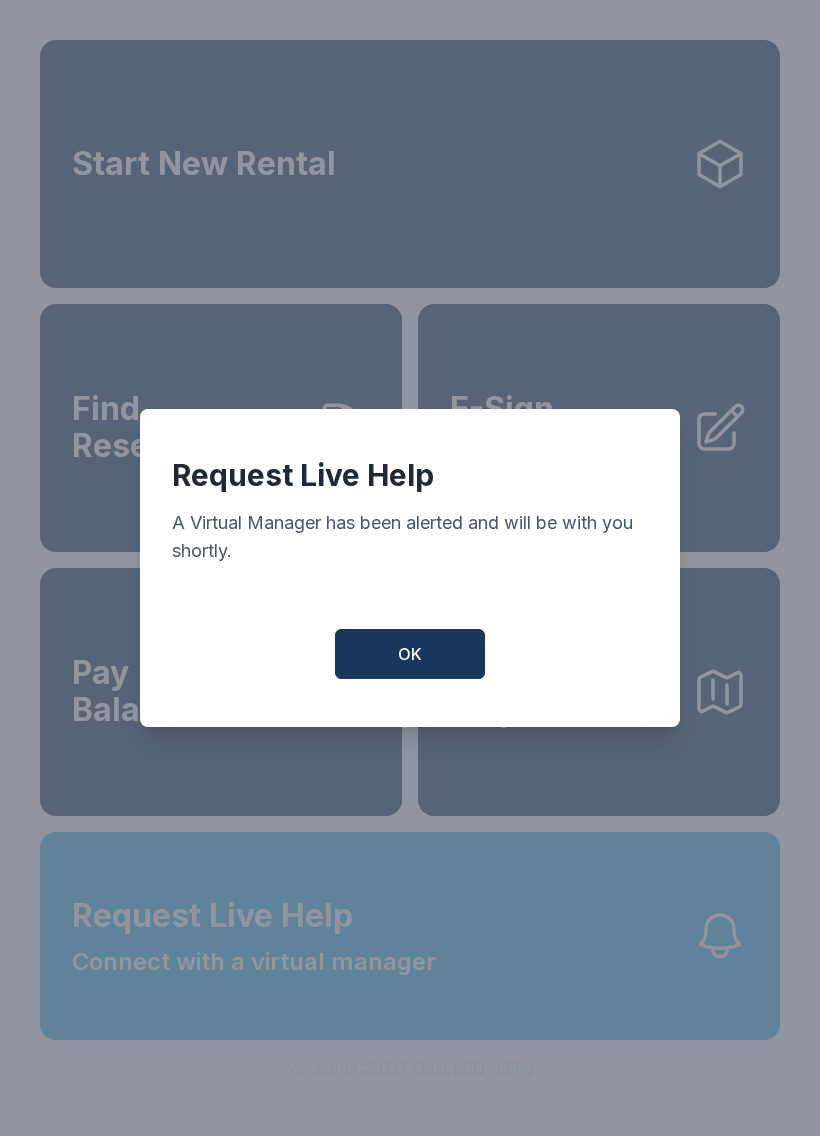 click on "OK" at bounding box center [410, 654] 